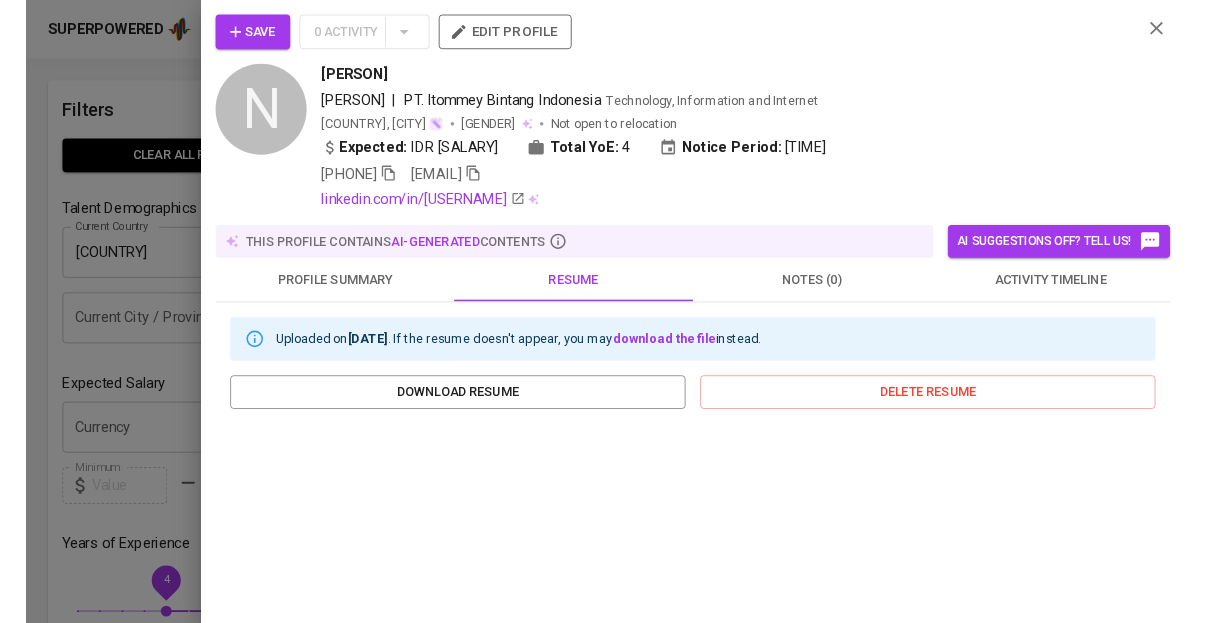 scroll, scrollTop: 860, scrollLeft: 0, axis: vertical 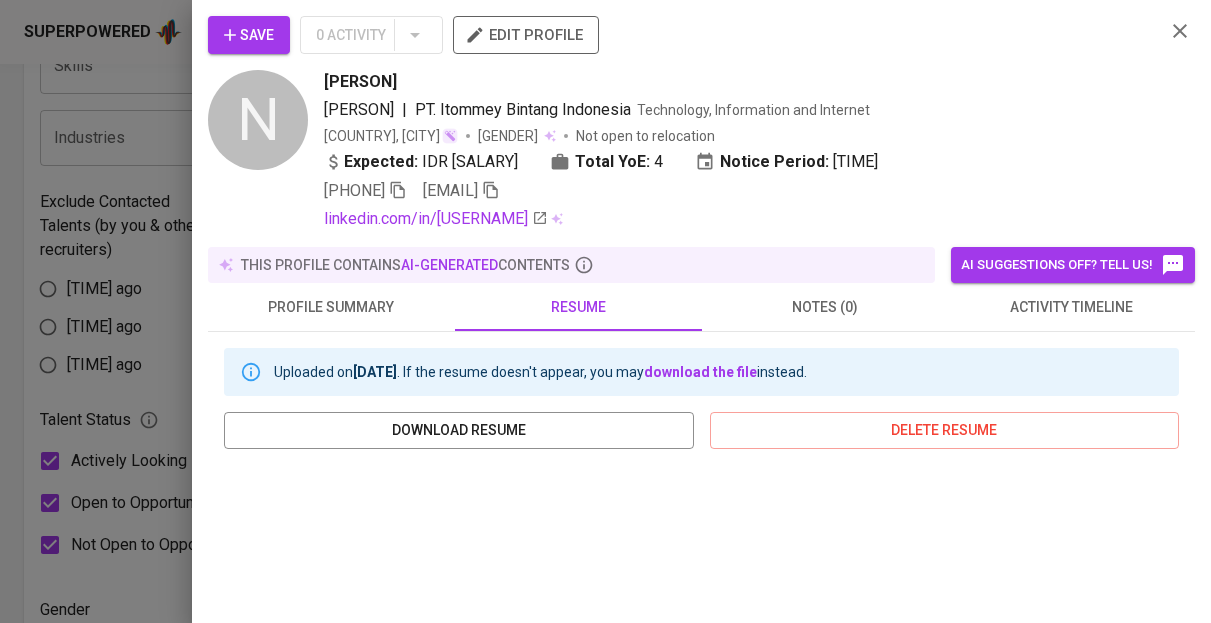 drag, startPoint x: 1183, startPoint y: 23, endPoint x: 1009, endPoint y: 3, distance: 175.14566 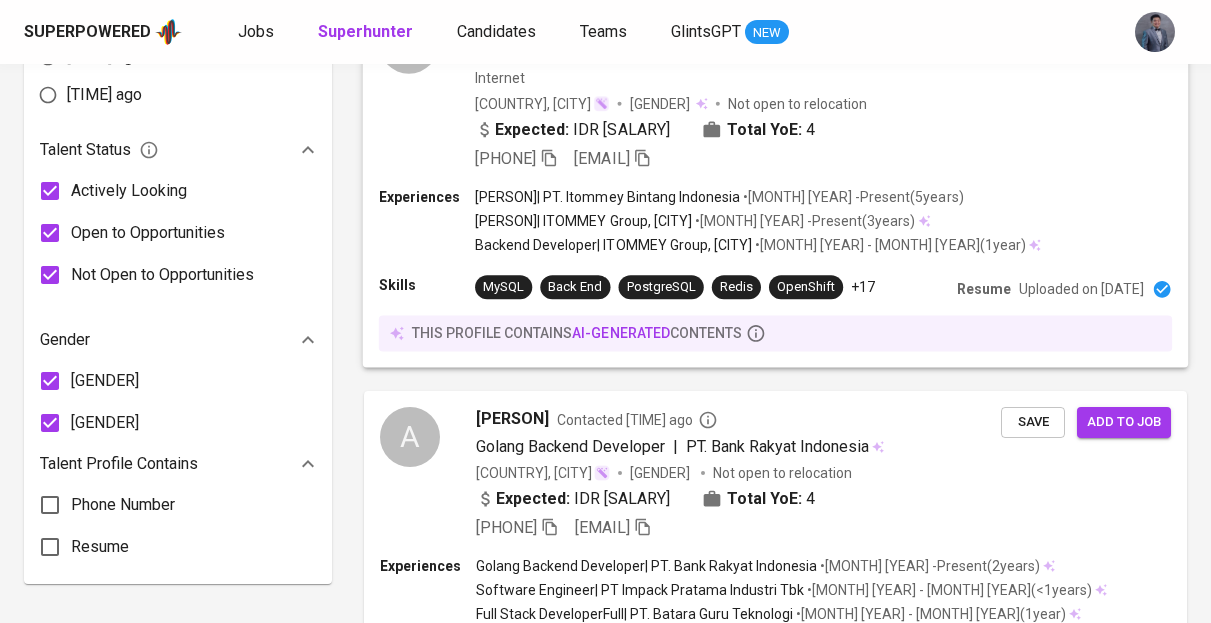 scroll, scrollTop: 1138, scrollLeft: 0, axis: vertical 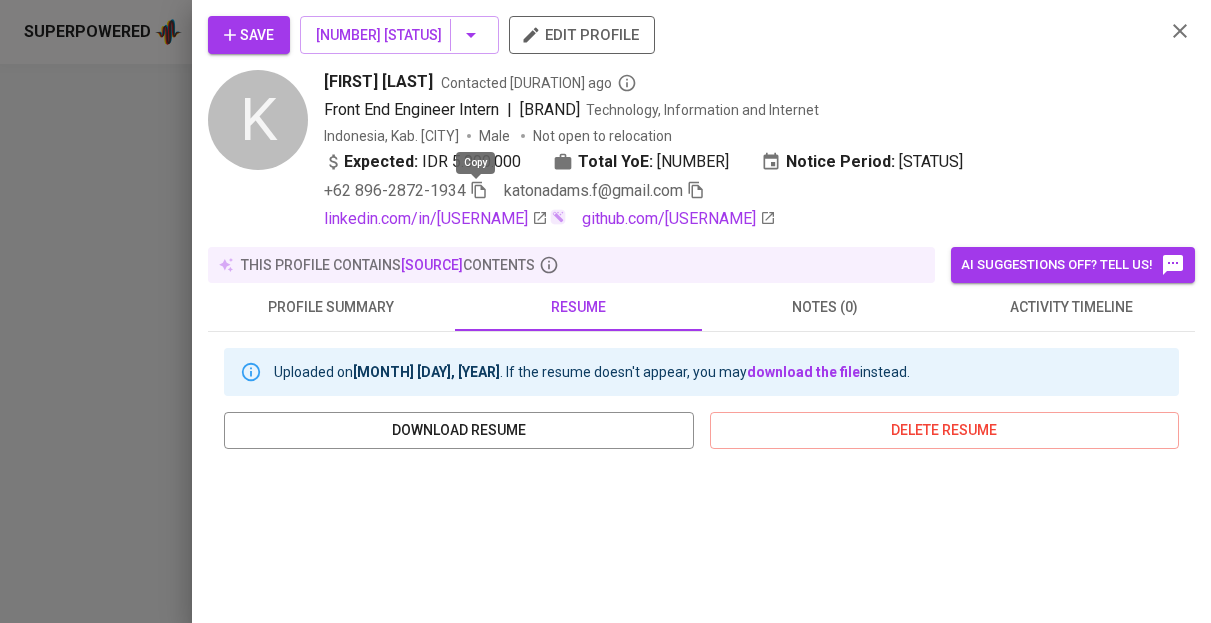 click at bounding box center [479, 190] 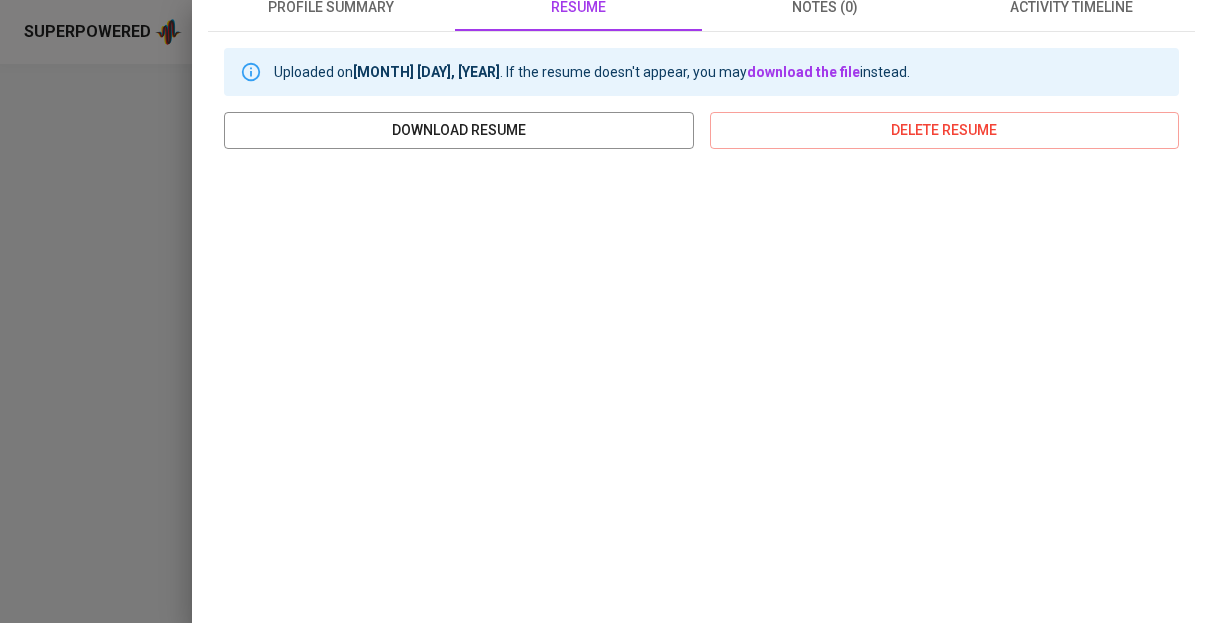 scroll, scrollTop: 0, scrollLeft: 0, axis: both 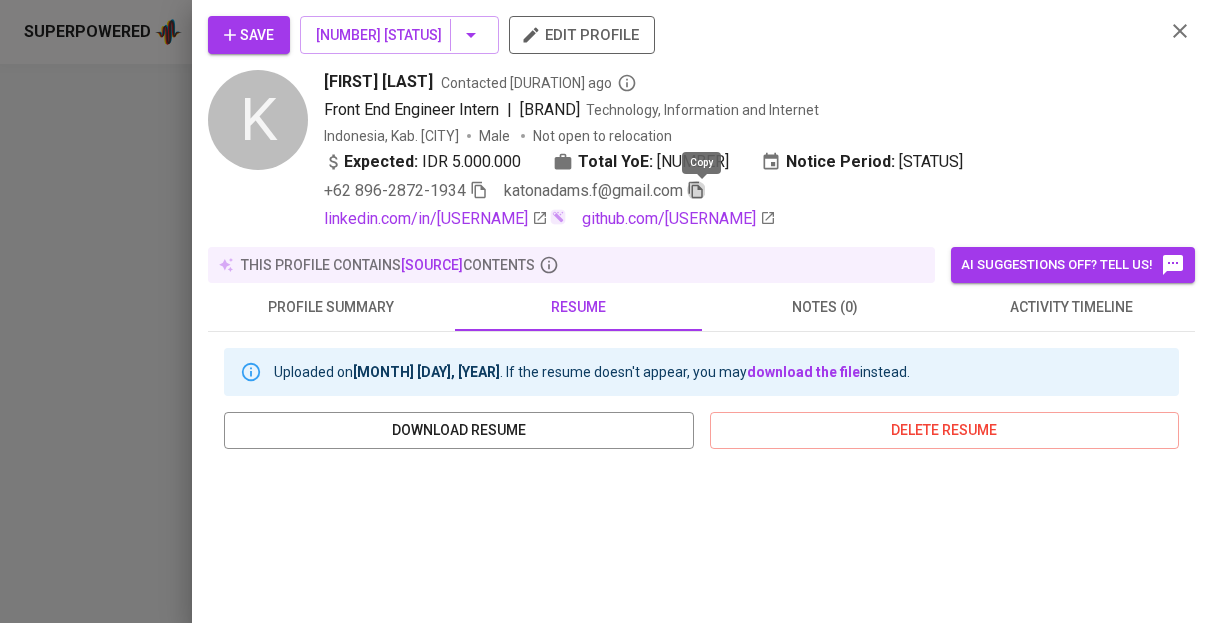 click at bounding box center [696, 190] 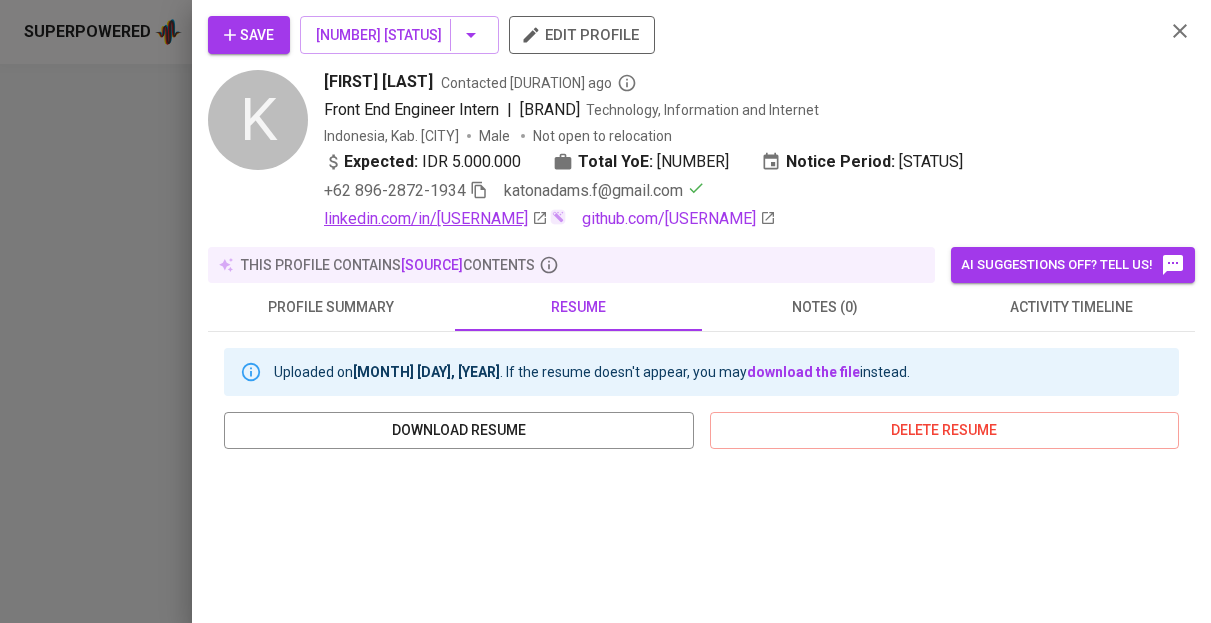 click on "linkedin.com/in/[USERNAME]" at bounding box center (436, 219) 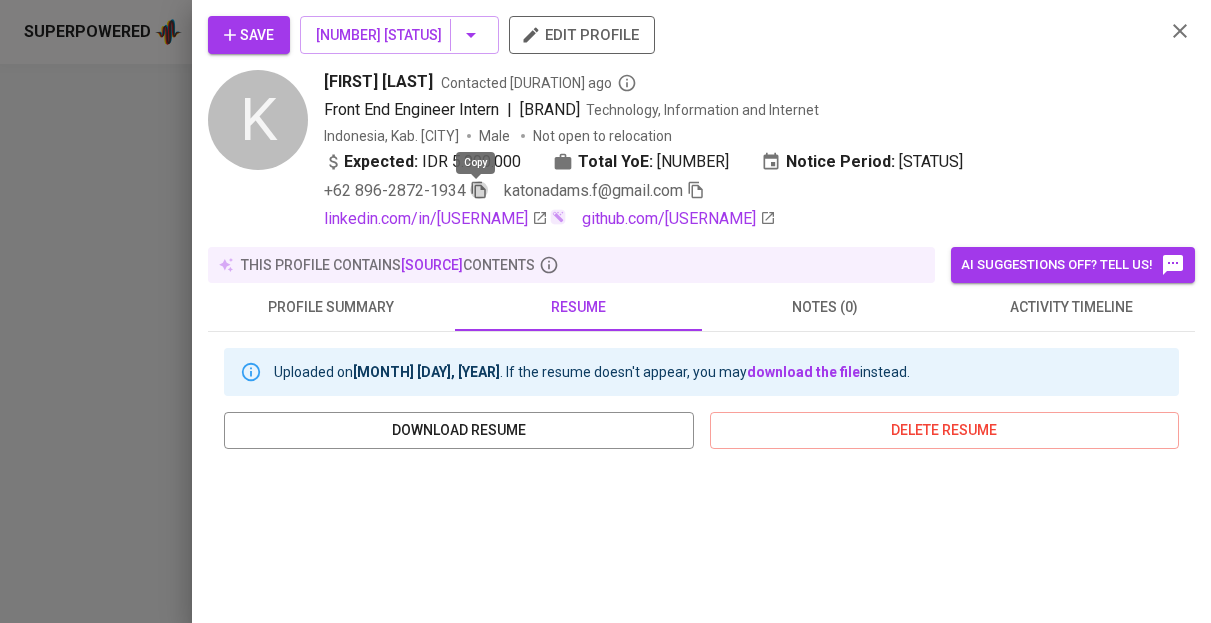 click at bounding box center (479, 190) 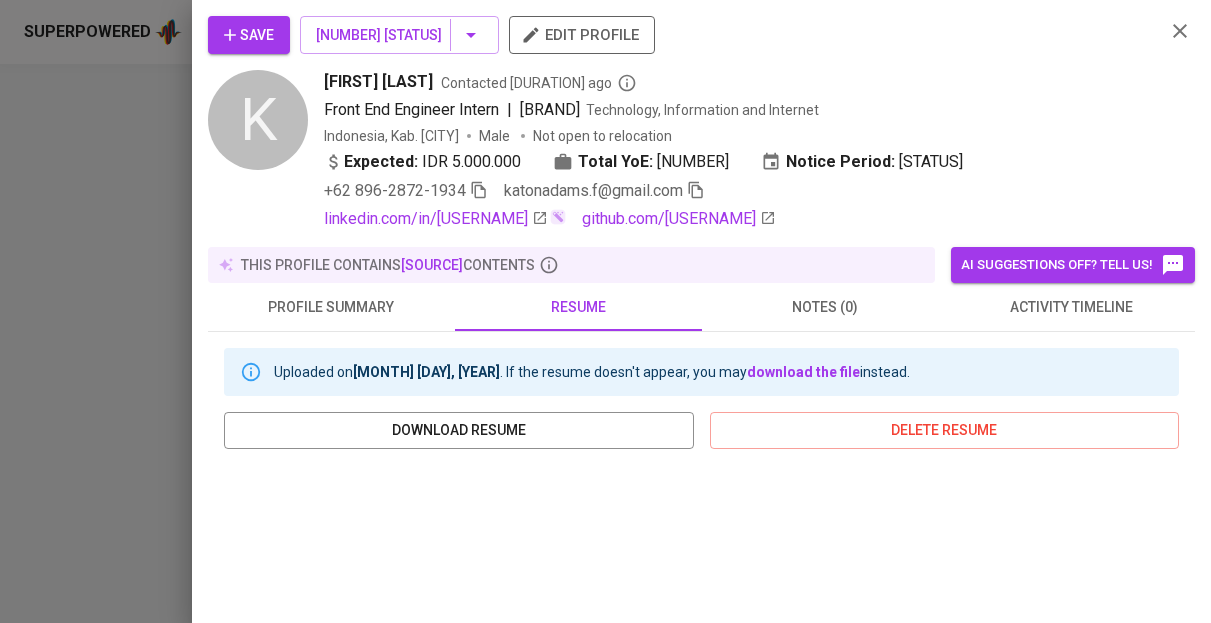 drag, startPoint x: 320, startPoint y: 83, endPoint x: 484, endPoint y: 81, distance: 164.01219 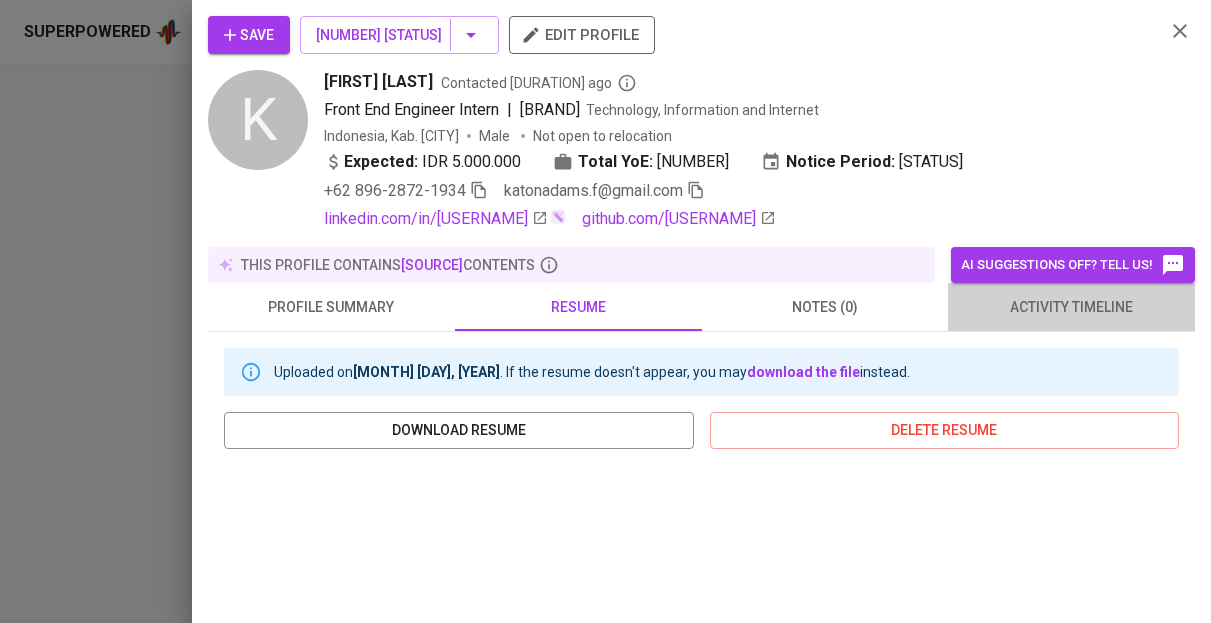 click on "activity timeline" at bounding box center (331, 307) 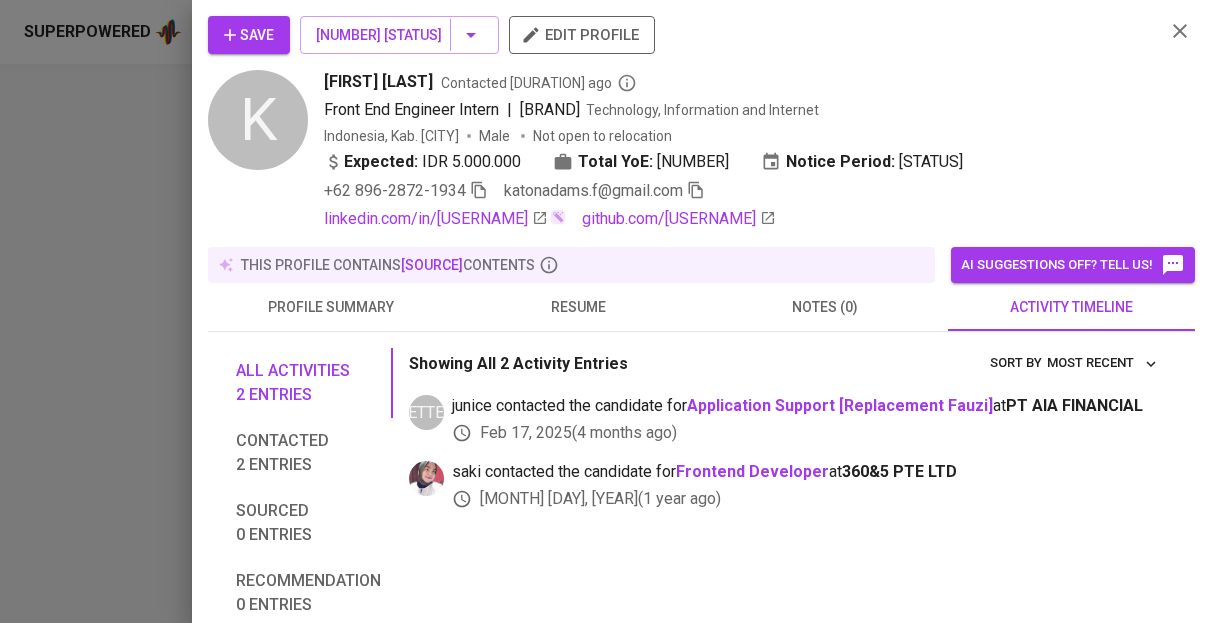 click on "Front End Engineer Intern" at bounding box center (411, 109) 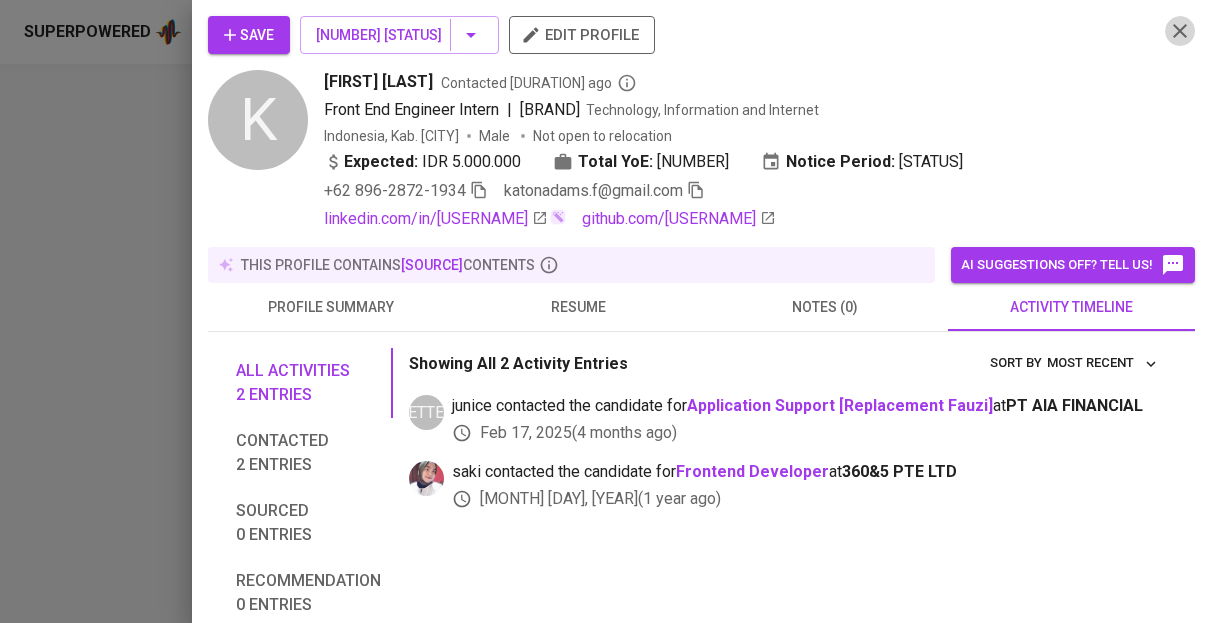 click at bounding box center [479, 190] 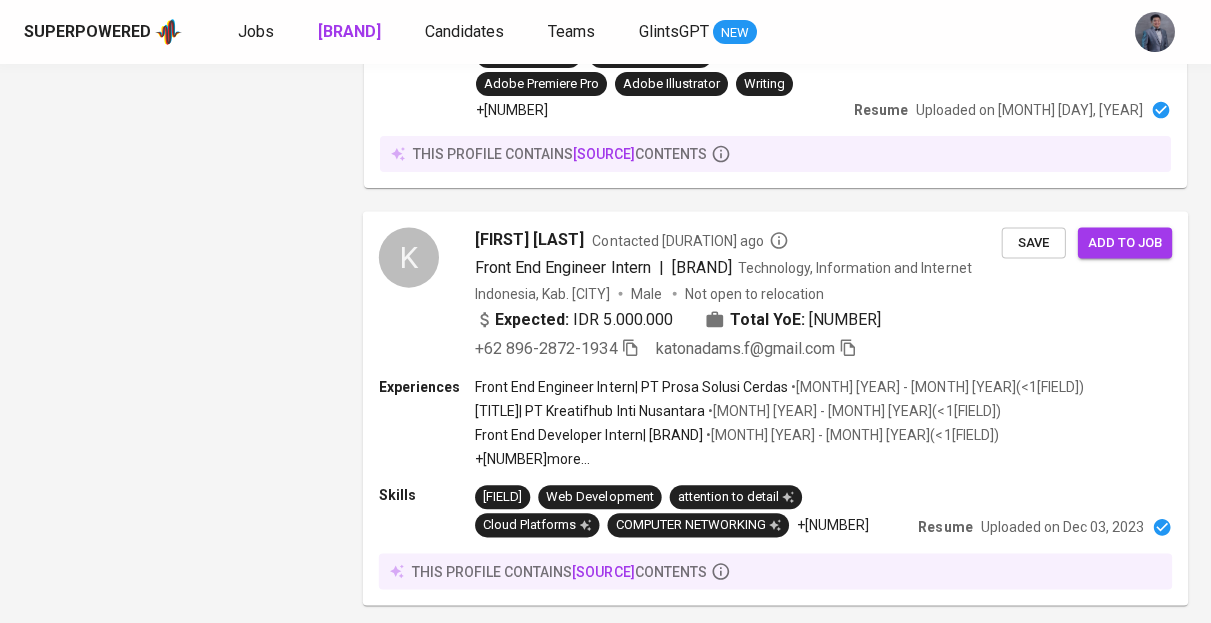 scroll, scrollTop: 3840, scrollLeft: 0, axis: vertical 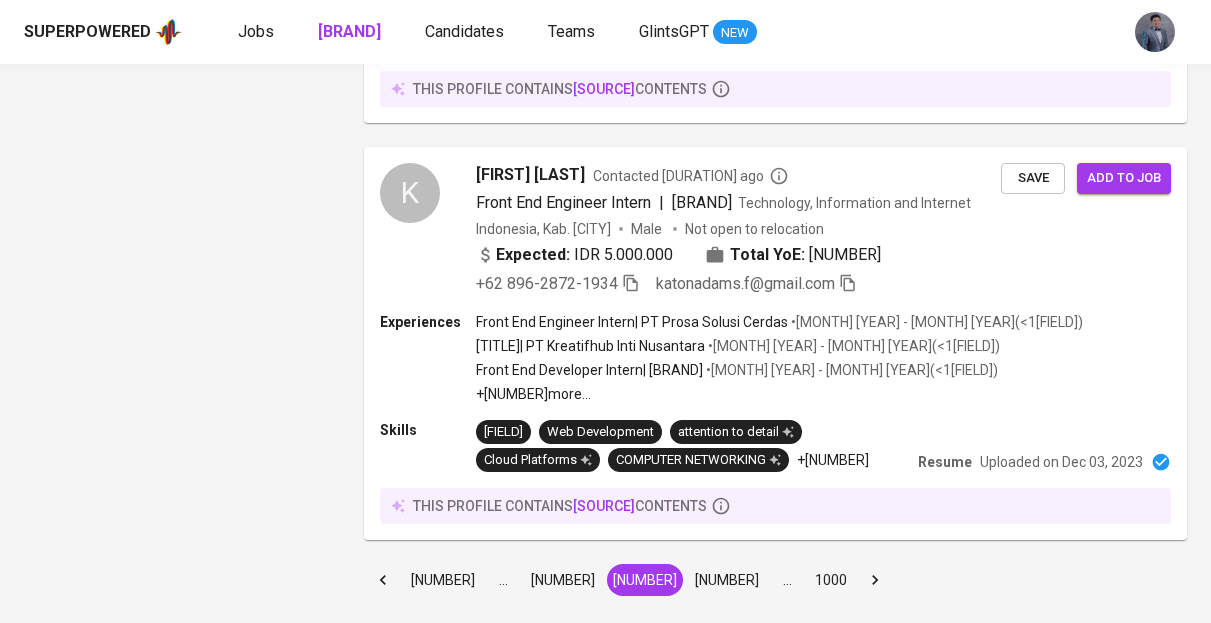 drag, startPoint x: 569, startPoint y: 530, endPoint x: 572, endPoint y: 291, distance: 239.01883 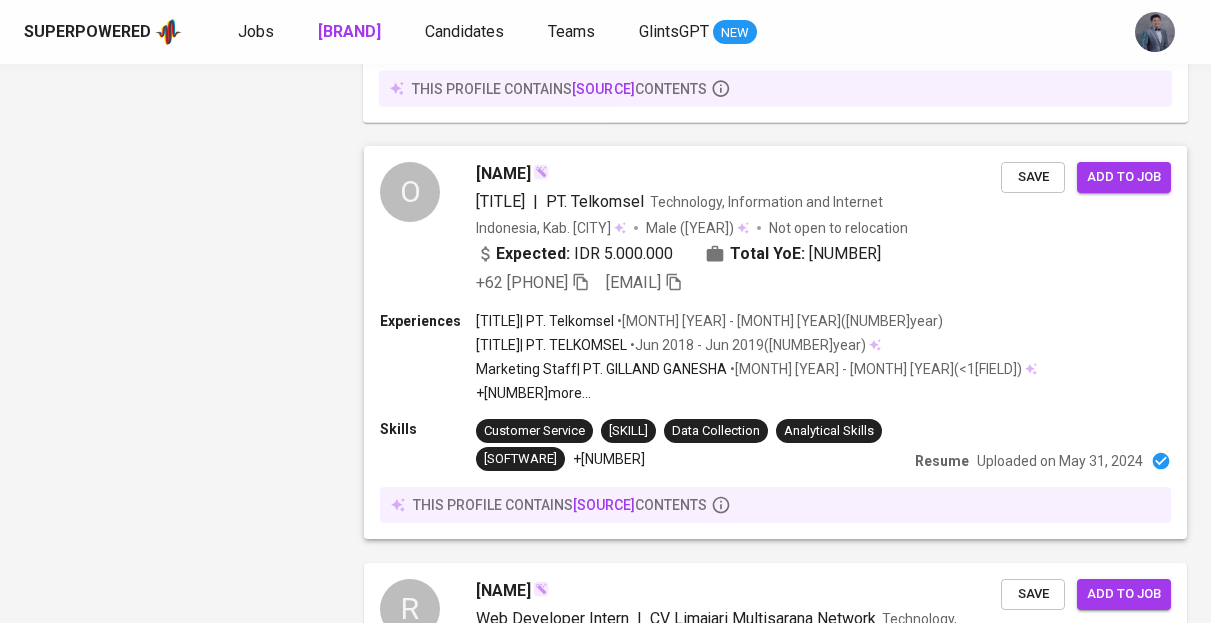 scroll, scrollTop: 2310, scrollLeft: 0, axis: vertical 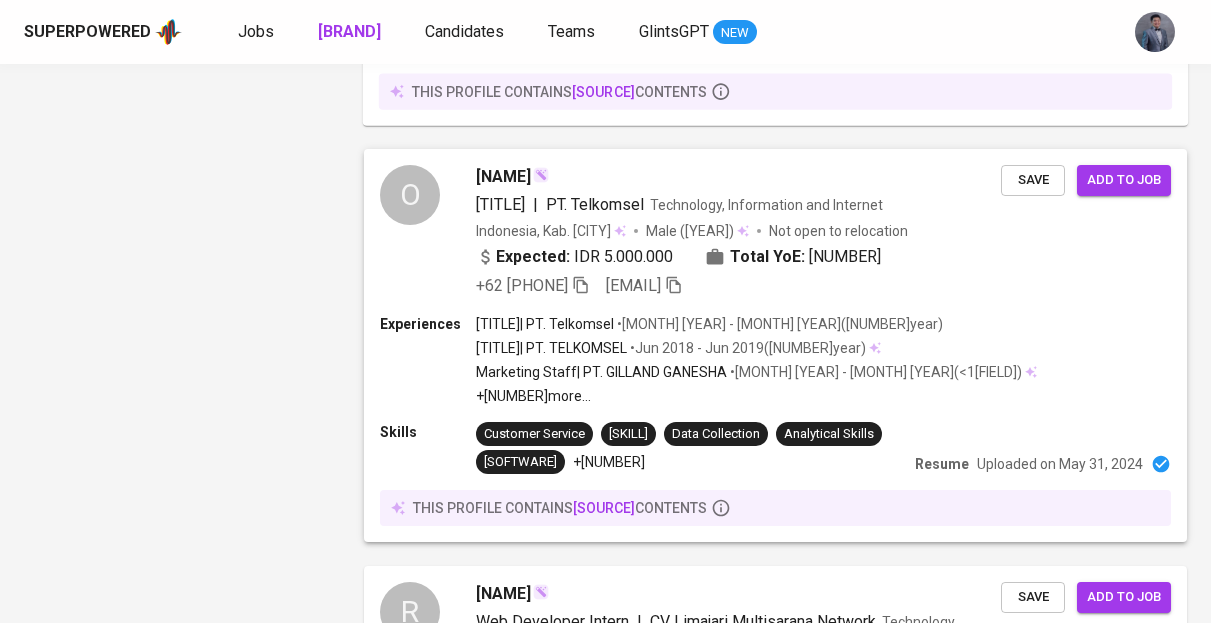 type 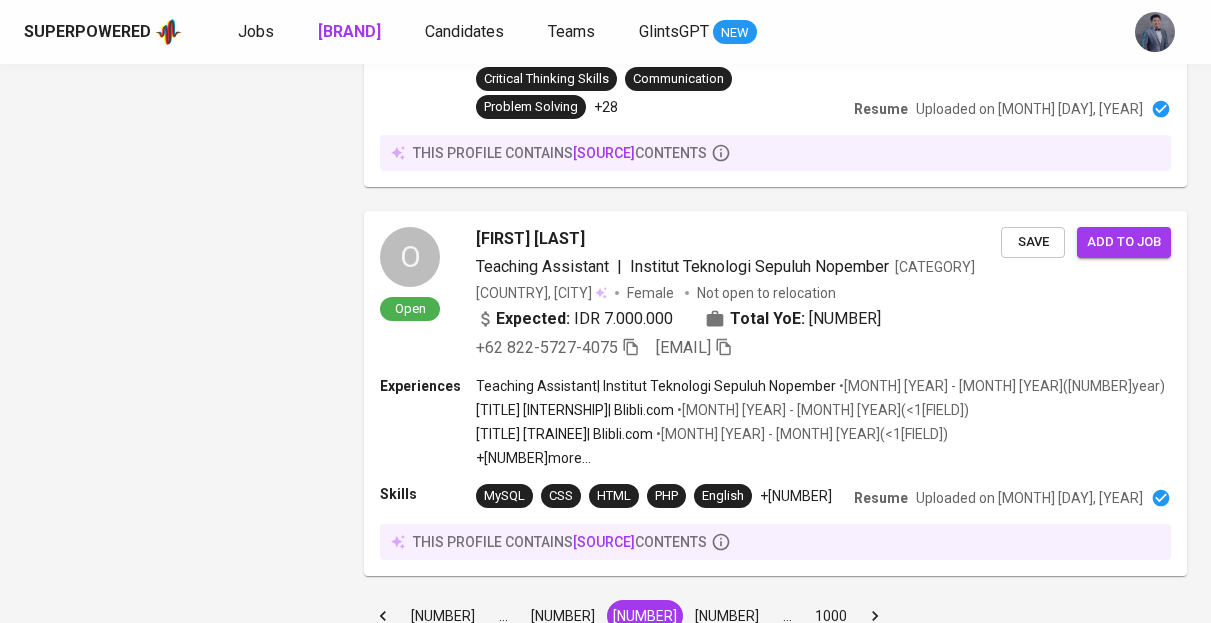 scroll, scrollTop: 3876, scrollLeft: 0, axis: vertical 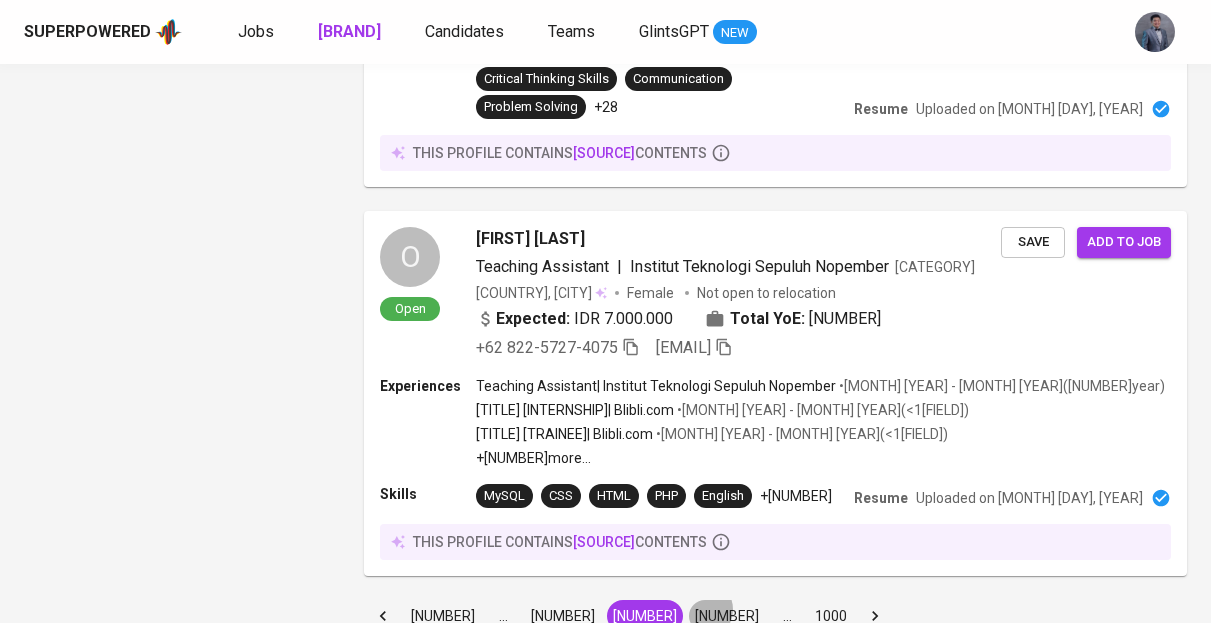 click on "7" at bounding box center (727, 616) 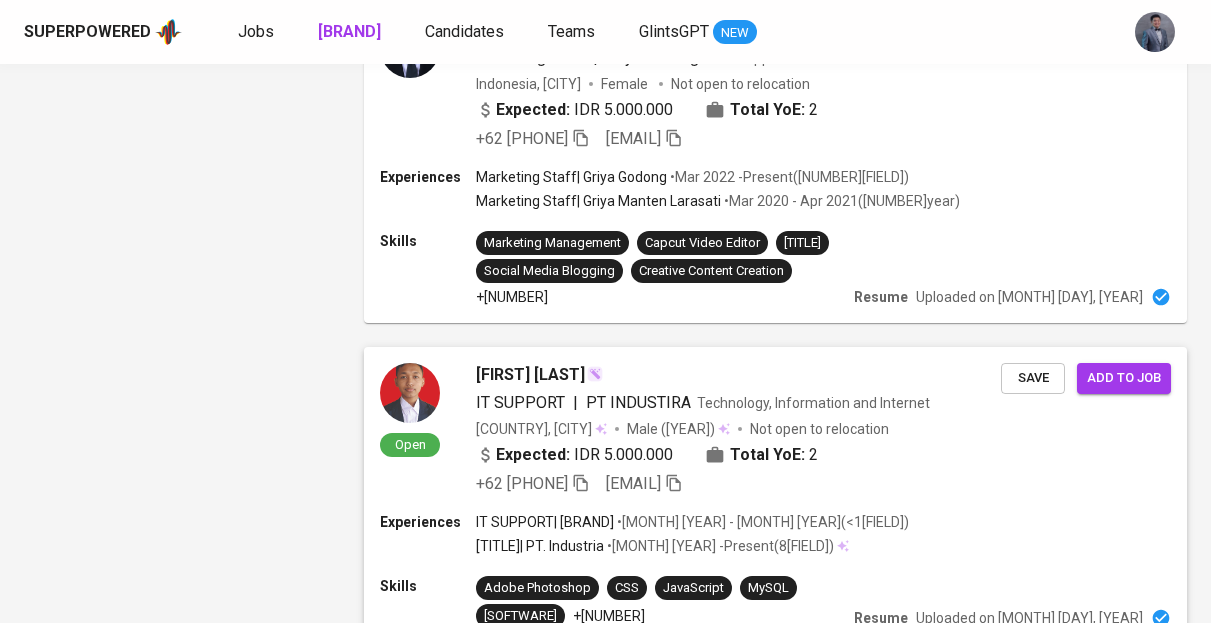 scroll, scrollTop: 3804, scrollLeft: 0, axis: vertical 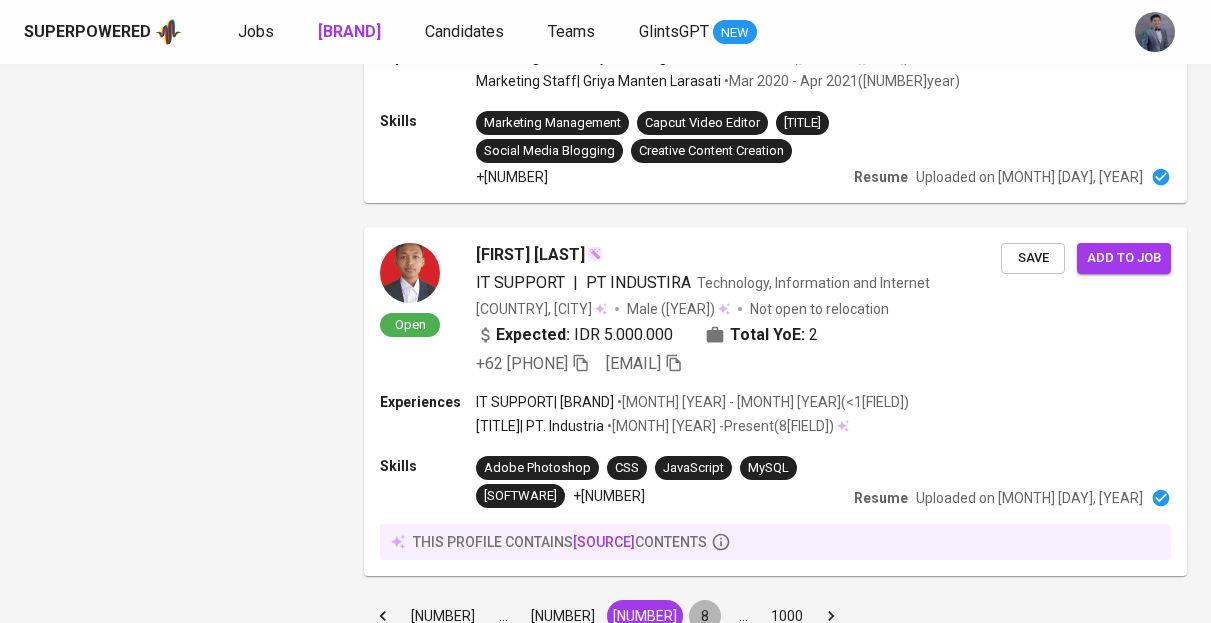 click on "8" at bounding box center [705, 616] 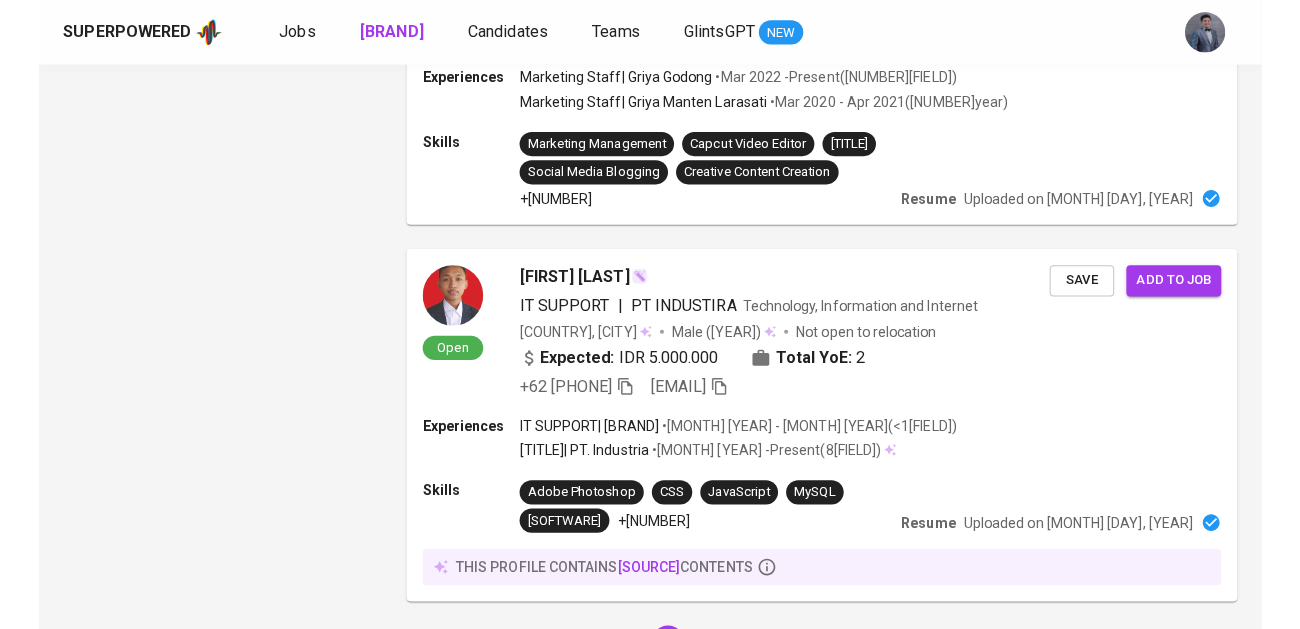 scroll, scrollTop: 0, scrollLeft: 0, axis: both 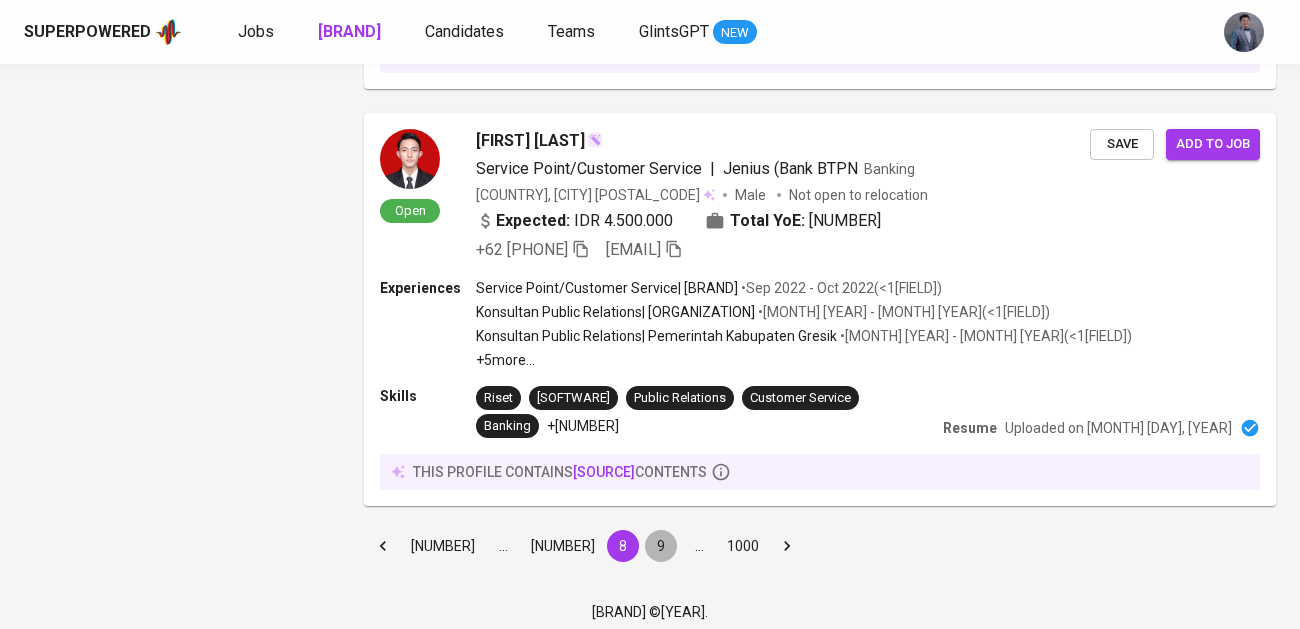 click on "9" at bounding box center [661, 546] 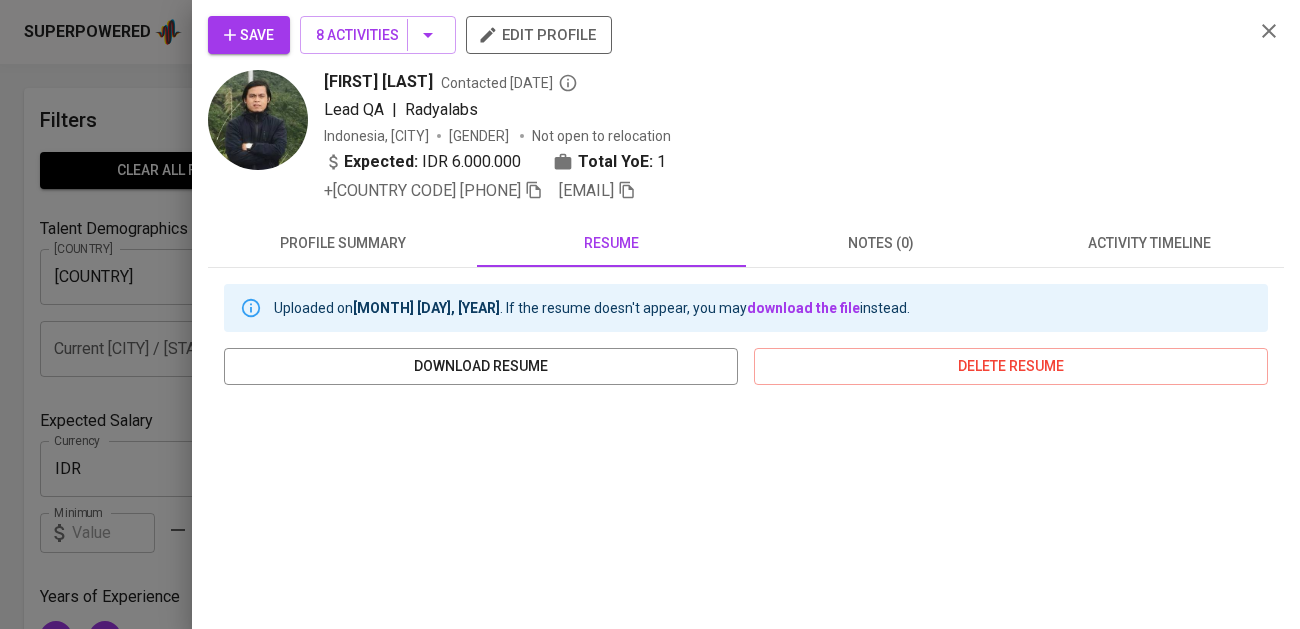 scroll, scrollTop: 211, scrollLeft: 0, axis: vertical 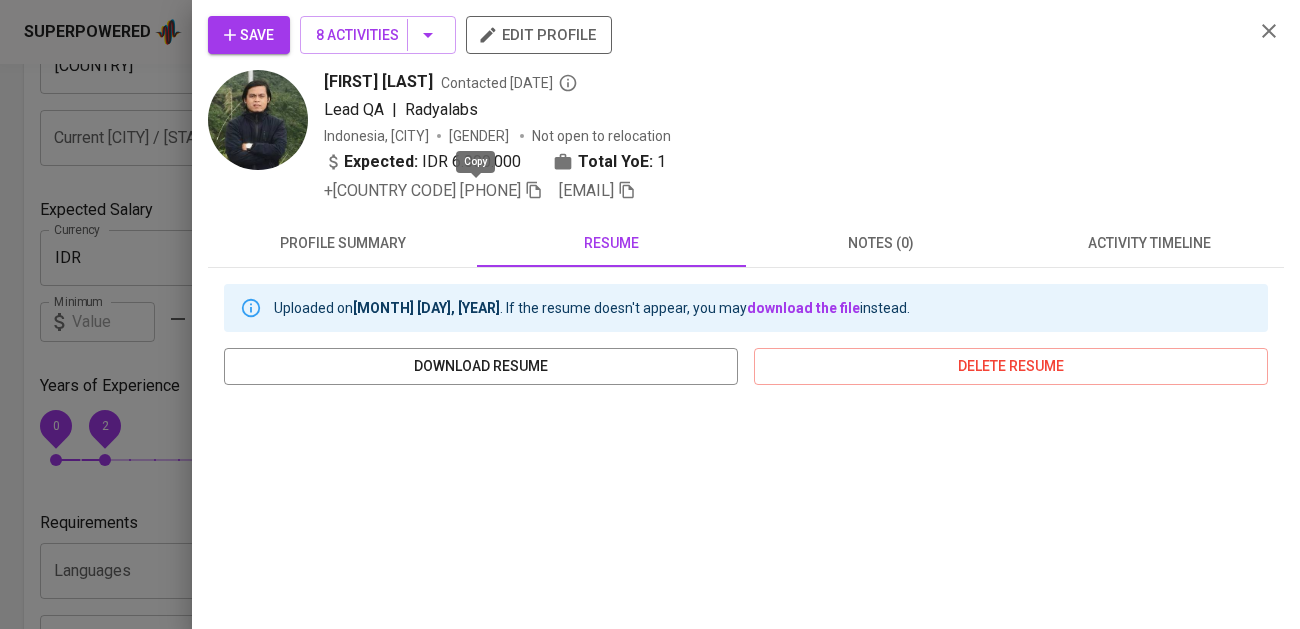 click at bounding box center [534, 190] 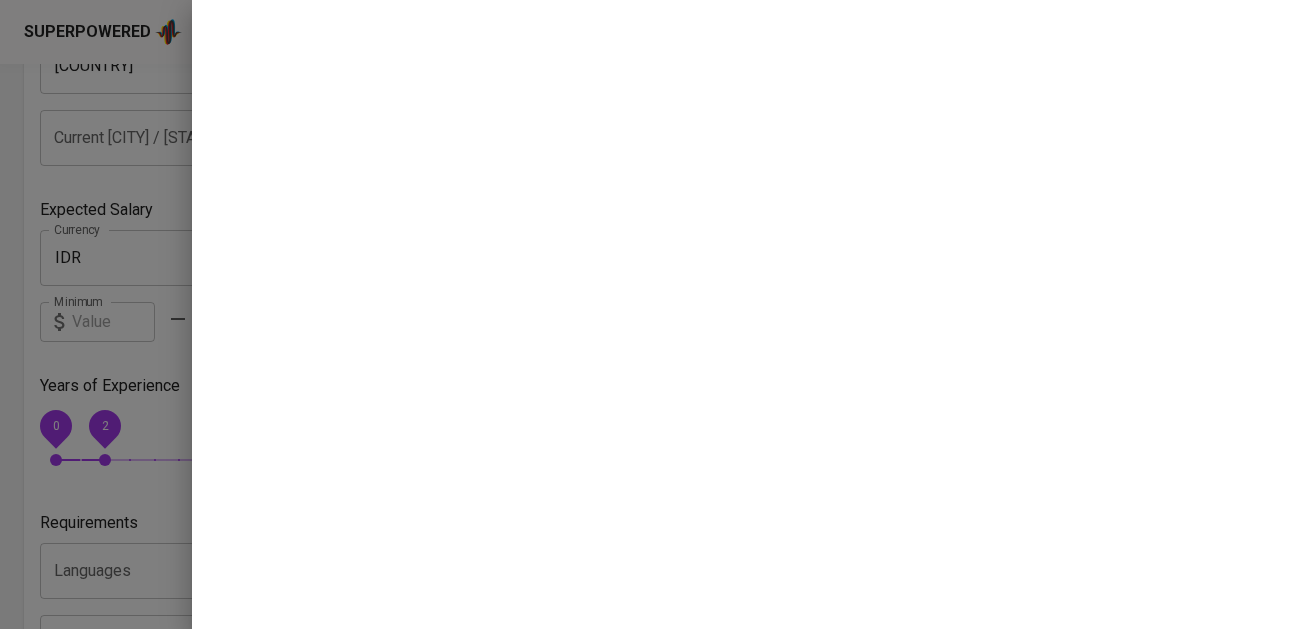 scroll, scrollTop: 0, scrollLeft: 0, axis: both 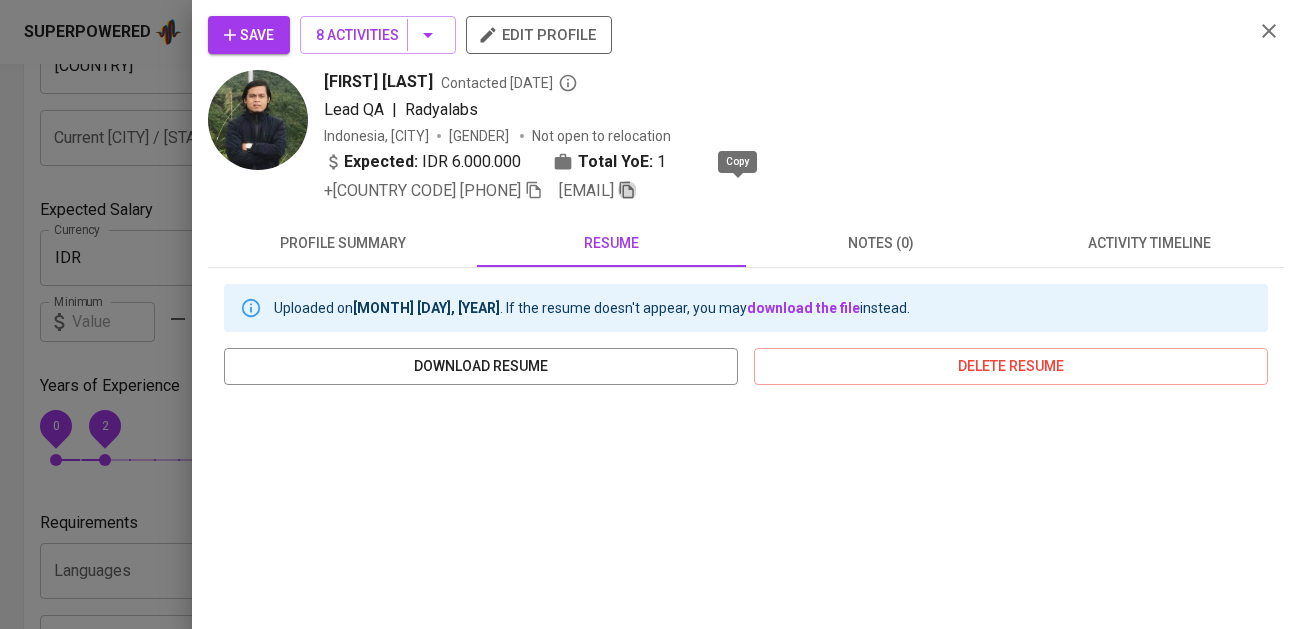 click at bounding box center (627, 190) 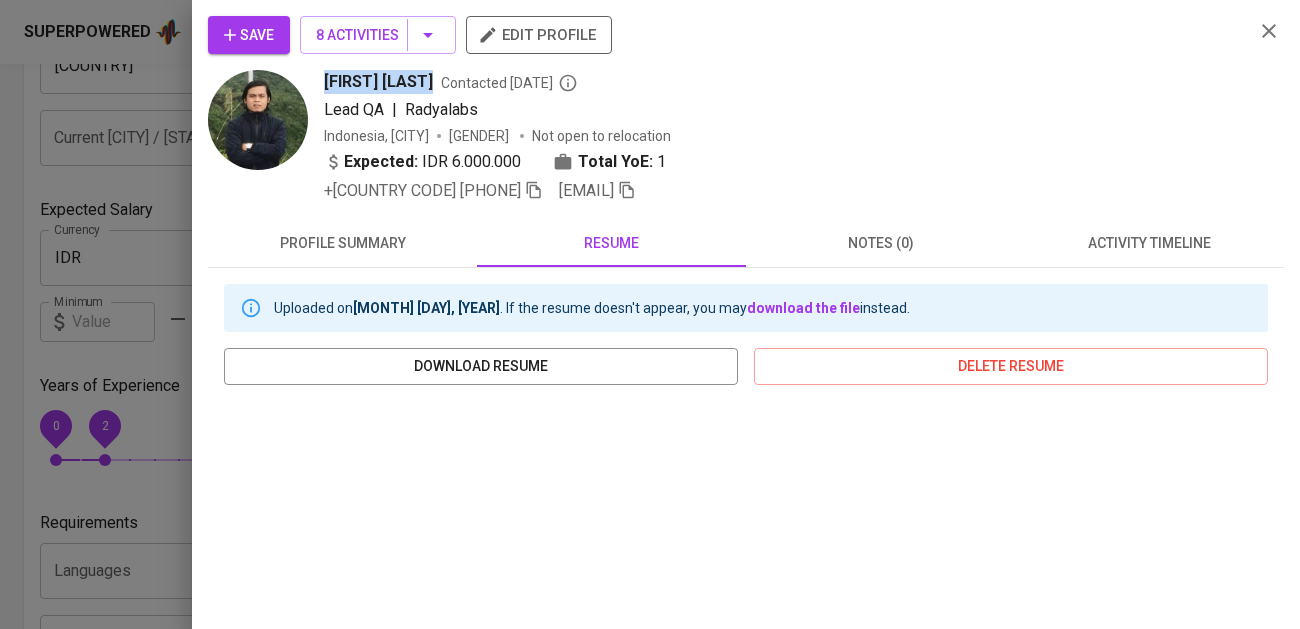 drag, startPoint x: 445, startPoint y: 81, endPoint x: 313, endPoint y: 81, distance: 132 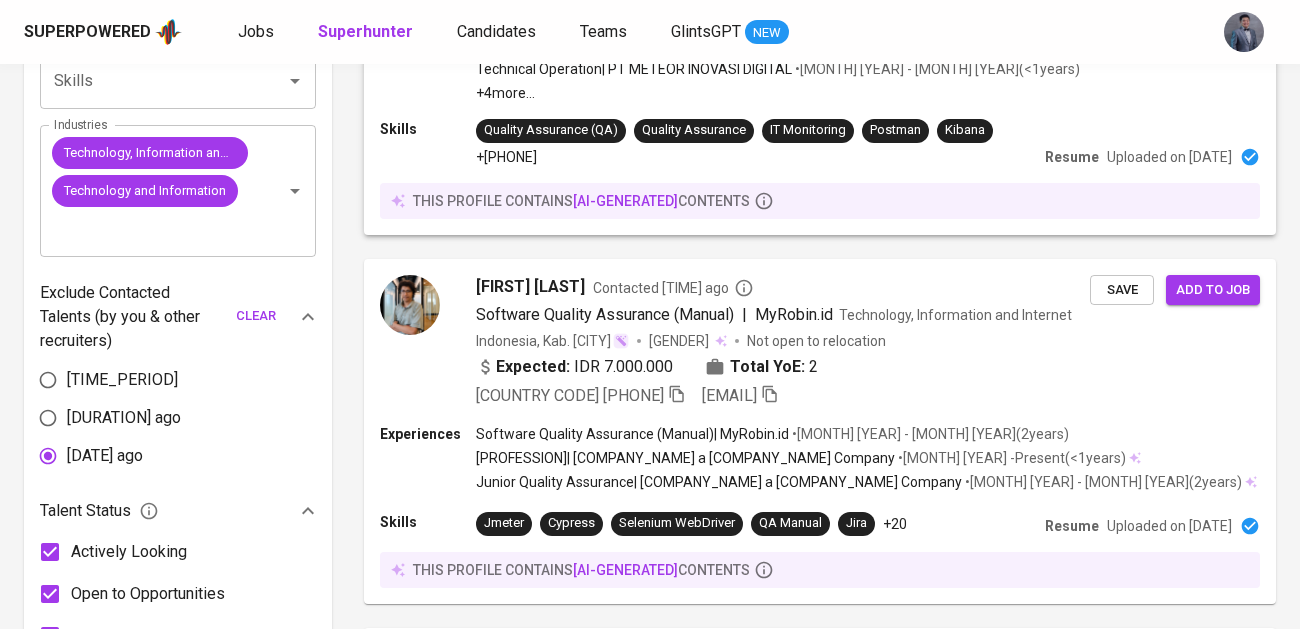 scroll, scrollTop: 842, scrollLeft: 0, axis: vertical 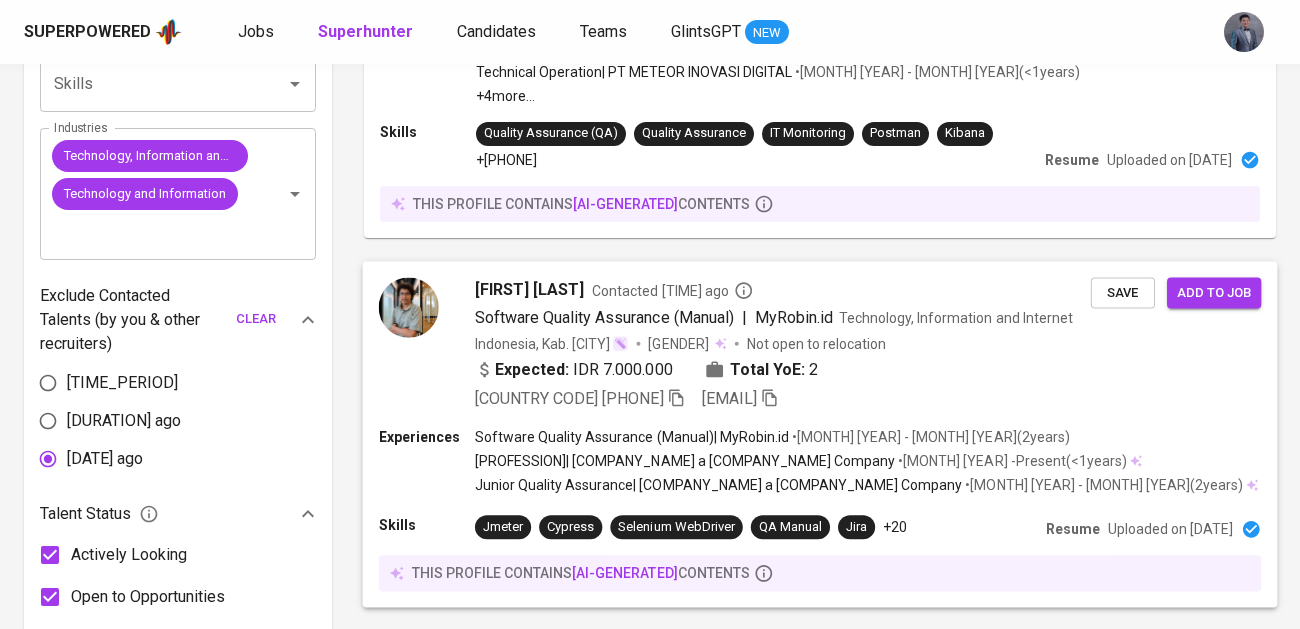 click on "Technology, Information and Internet" at bounding box center (956, 317) 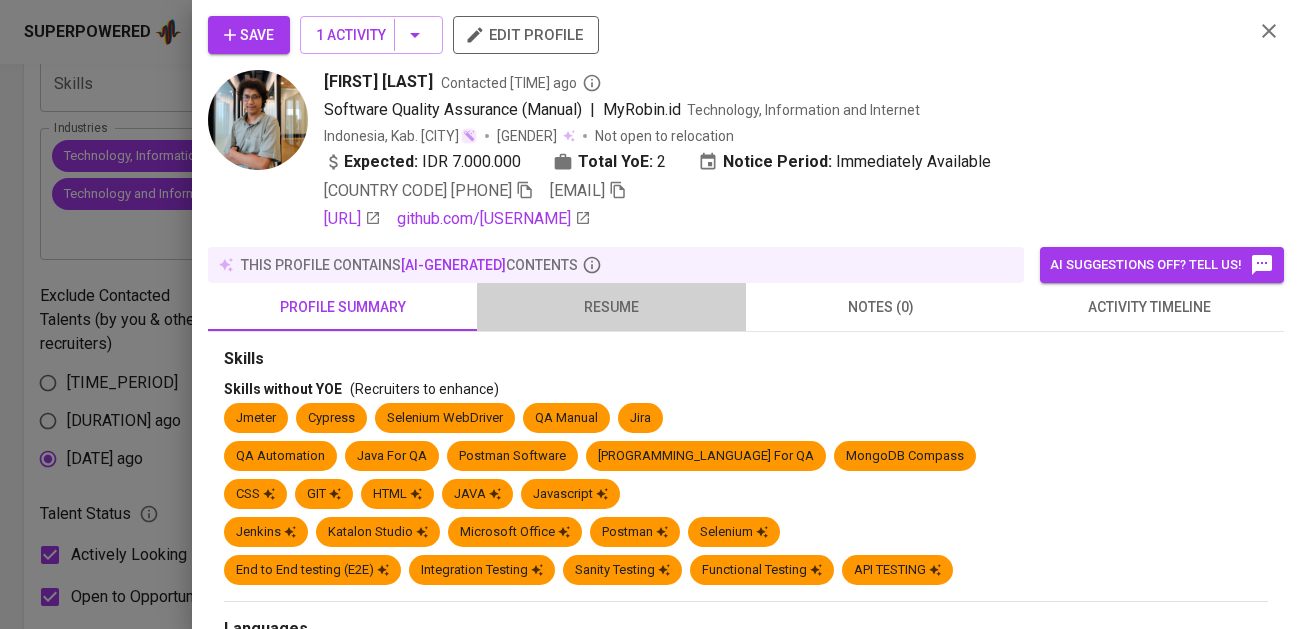 click on "resume" at bounding box center (611, 307) 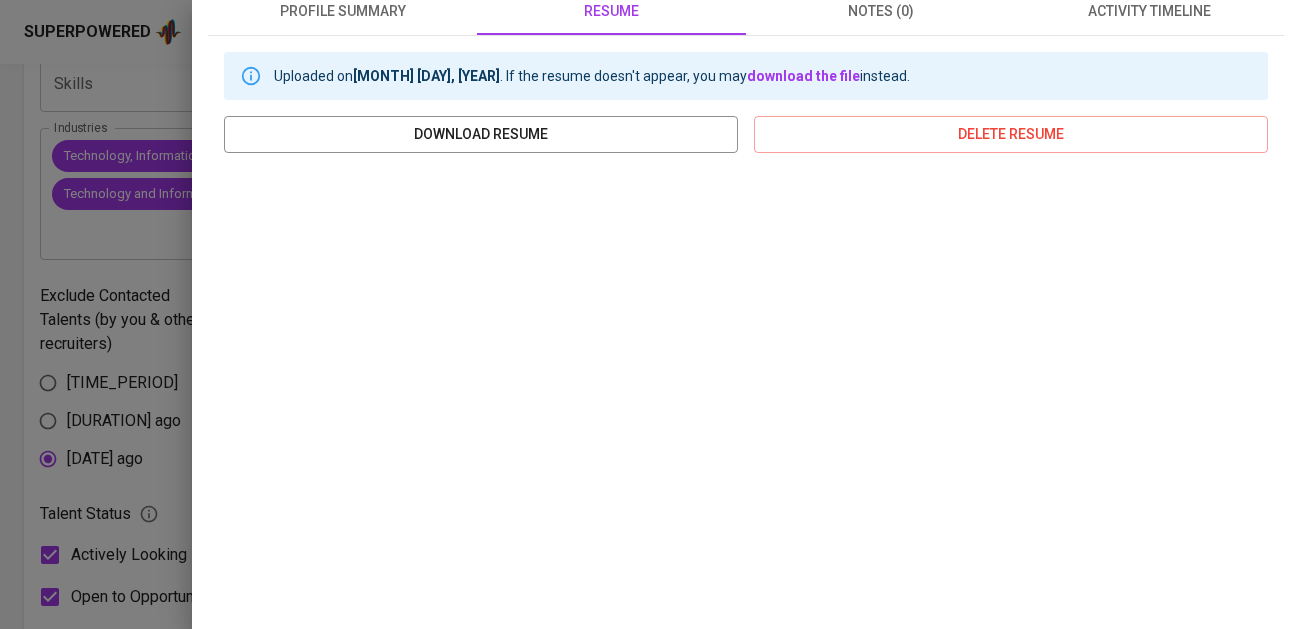 scroll, scrollTop: 0, scrollLeft: 0, axis: both 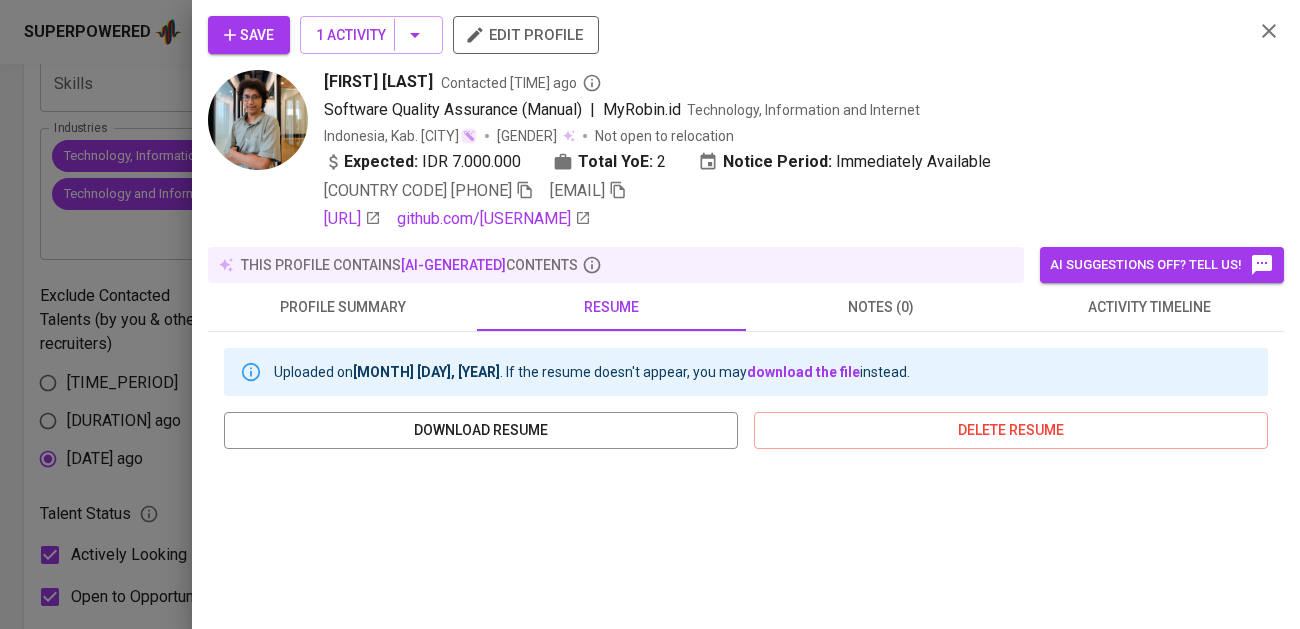 click at bounding box center [525, 190] 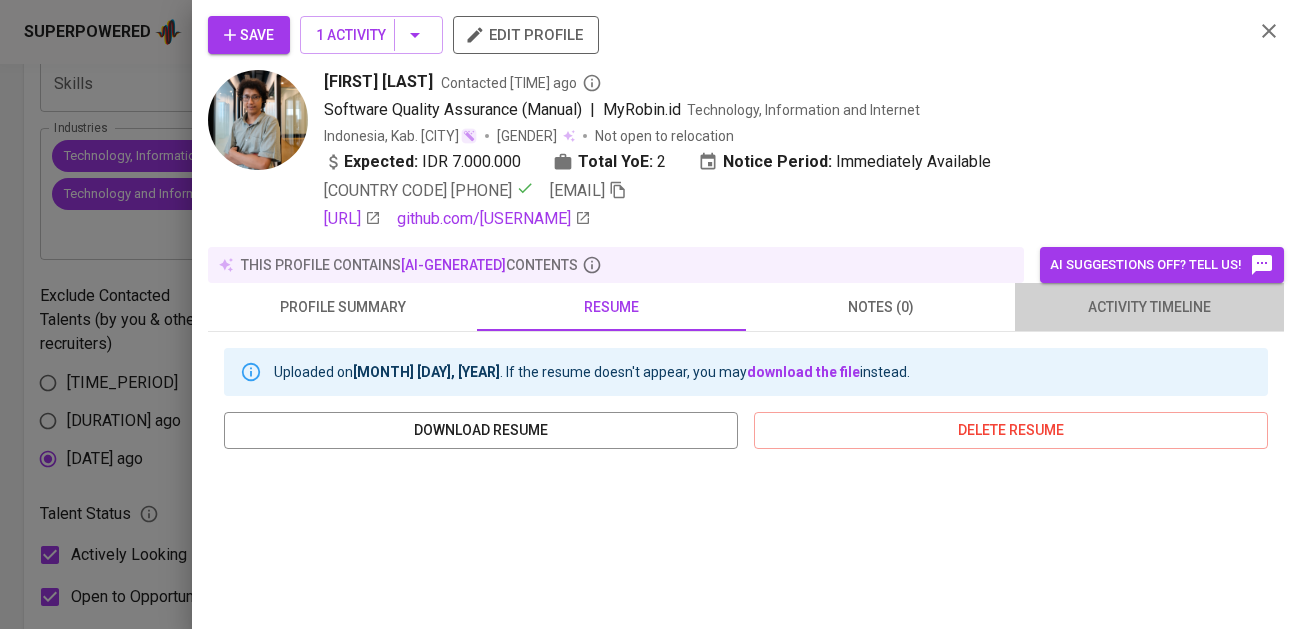 click on "activity timeline" at bounding box center [342, 307] 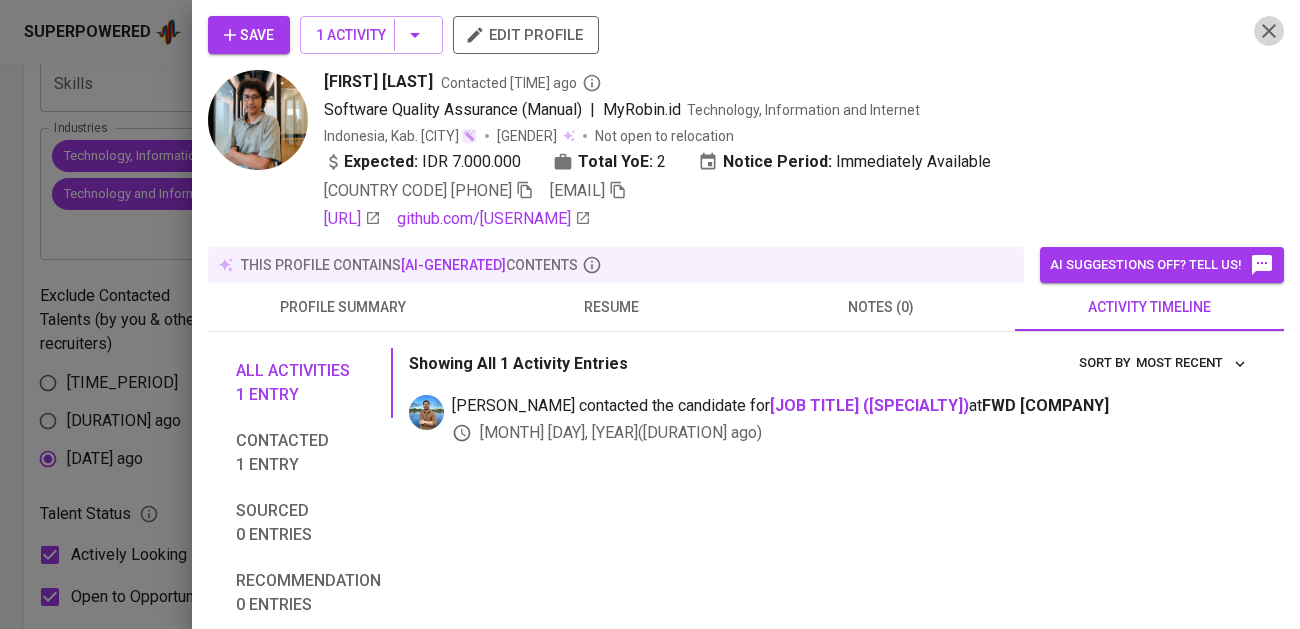 click at bounding box center (1269, 31) 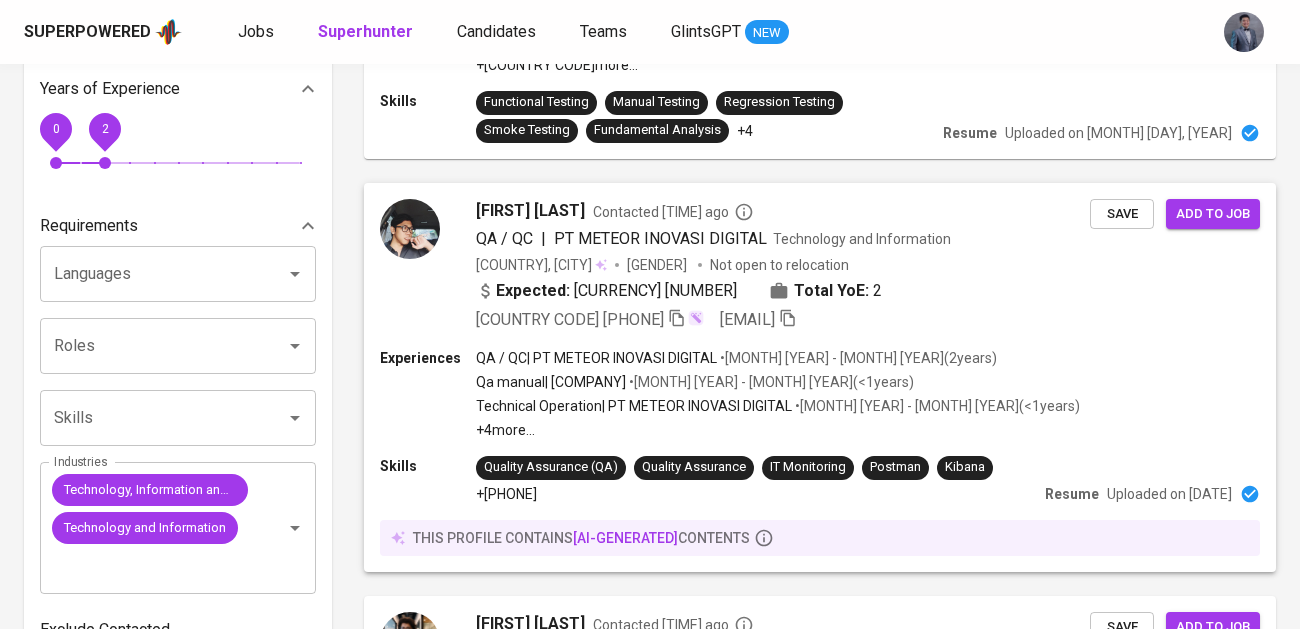 scroll, scrollTop: 509, scrollLeft: 0, axis: vertical 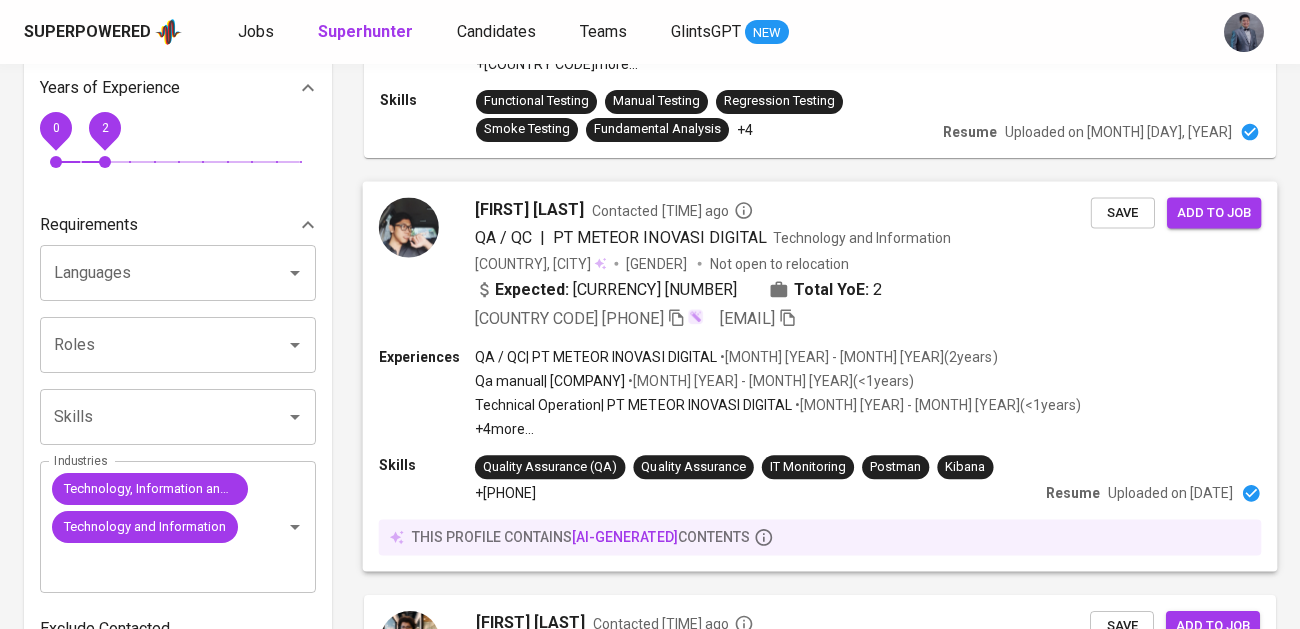 click on "Fadillah Achmad Contacted [MONTHS] ago QA / QC | PT METEOR INOVASI DIGITAL Technology and Information Indonesia, Tangerang Male   Not open to relocation Expected:   IDR [AMOUNT] Total YoE:   [YEARS] +[PHONE]   [EMAIL]" at bounding box center (783, 263) 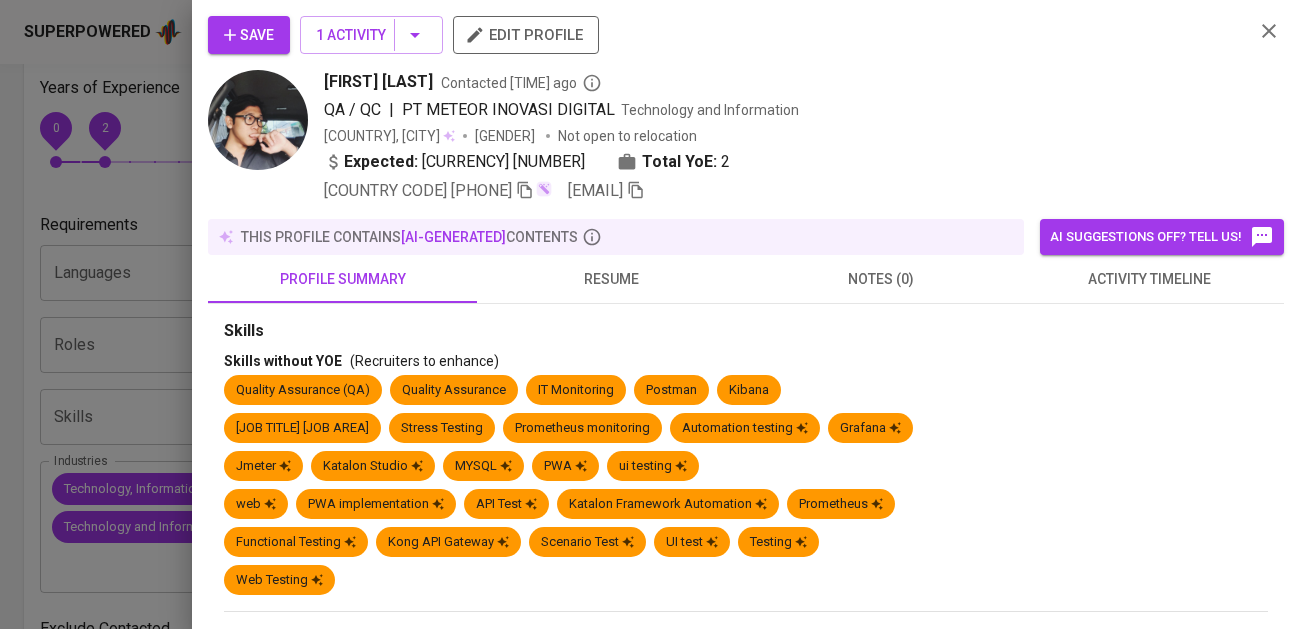 click on "resume" at bounding box center [342, 279] 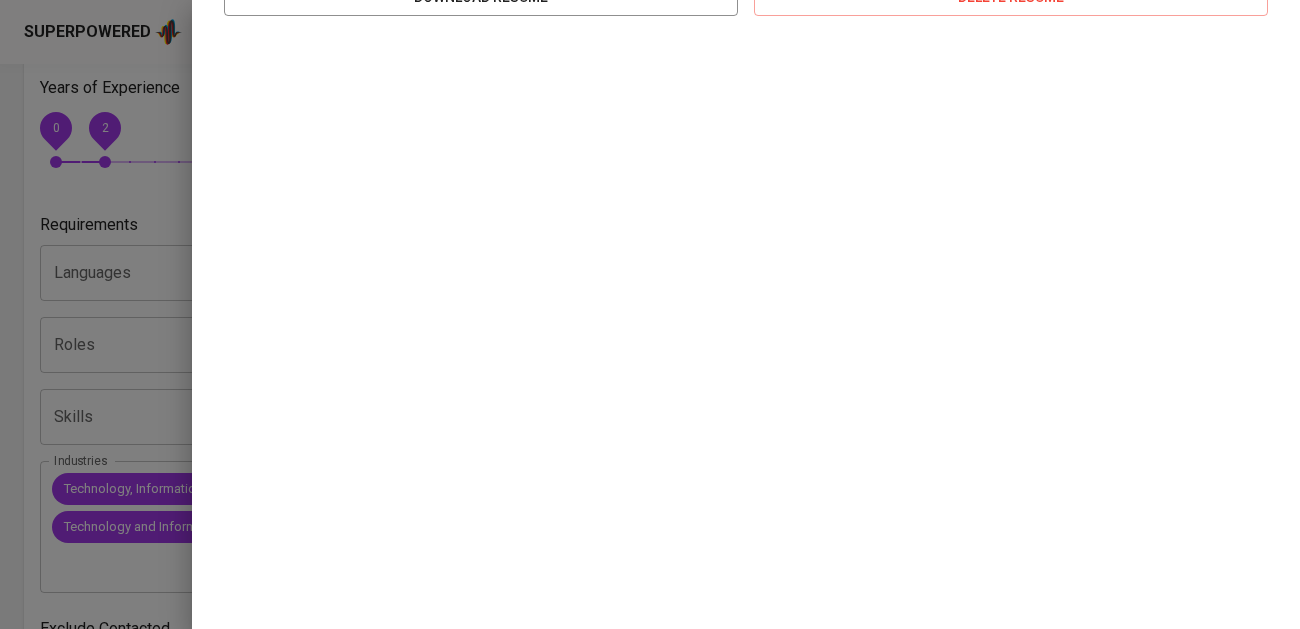 scroll, scrollTop: 0, scrollLeft: 0, axis: both 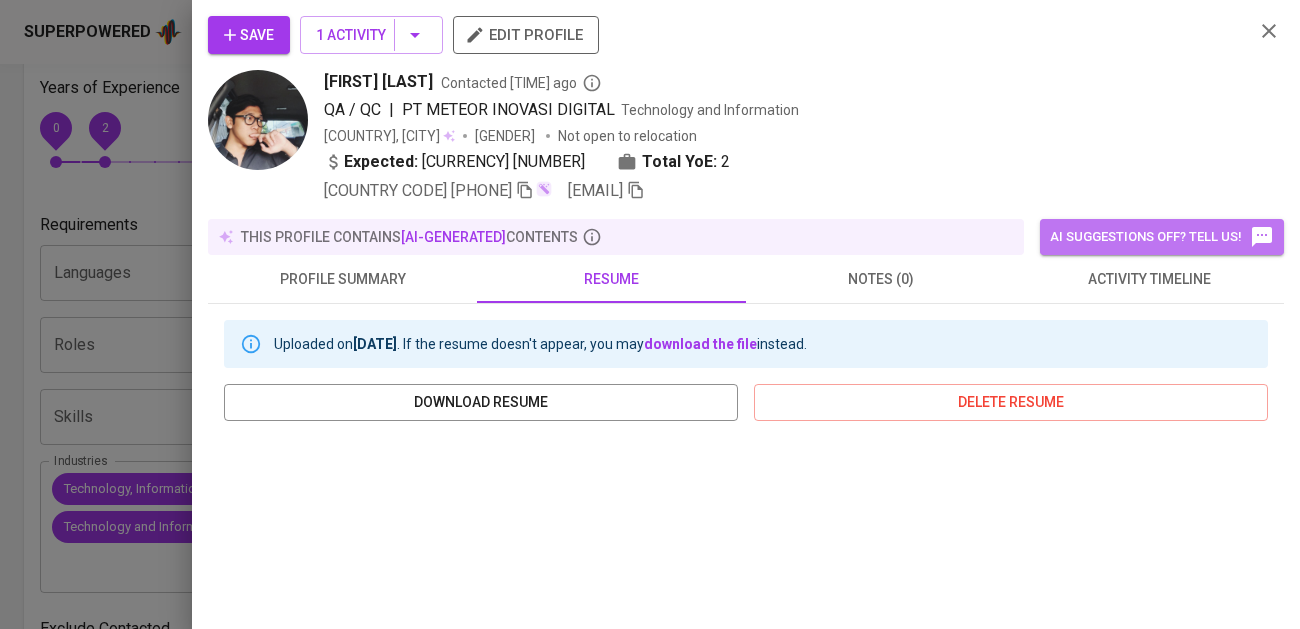 click on "AI suggestions off? Tell us!" at bounding box center (1162, 237) 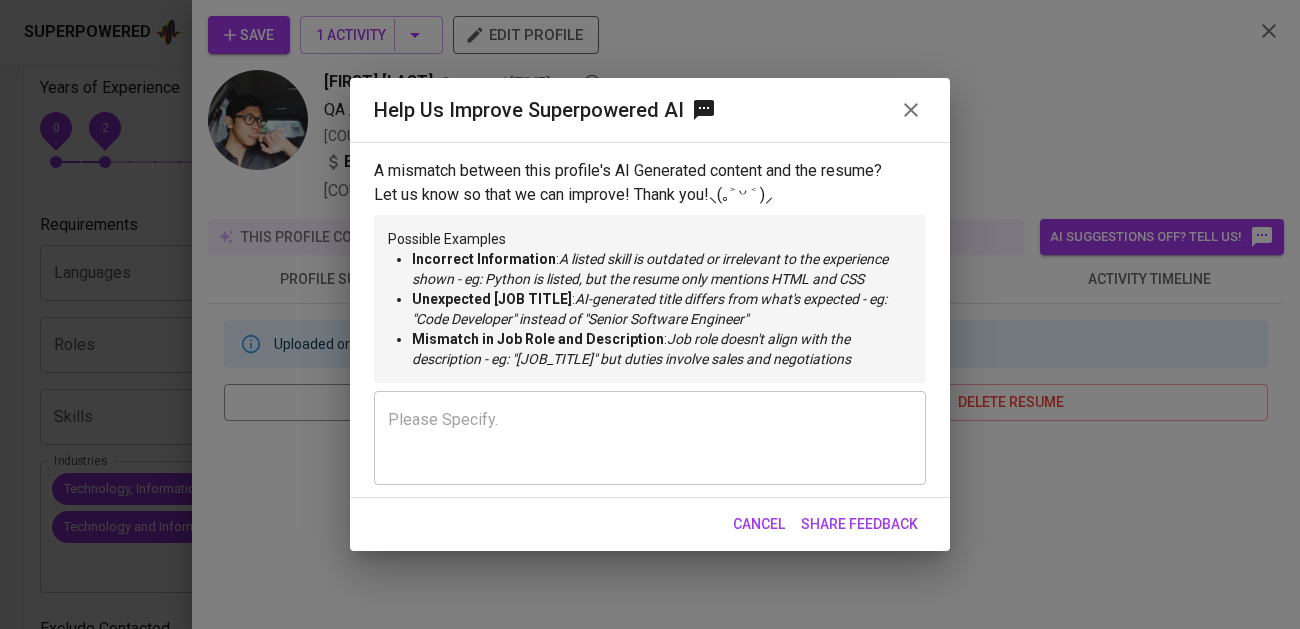 click at bounding box center [911, 110] 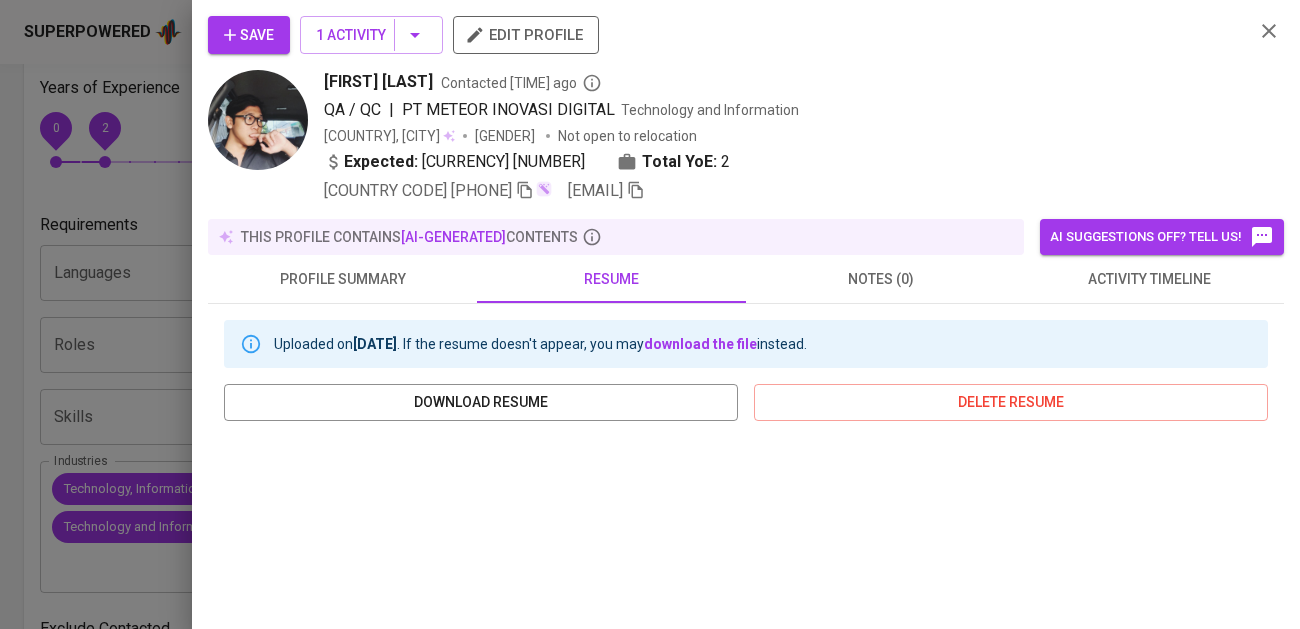 click on "activity timeline" at bounding box center (342, 279) 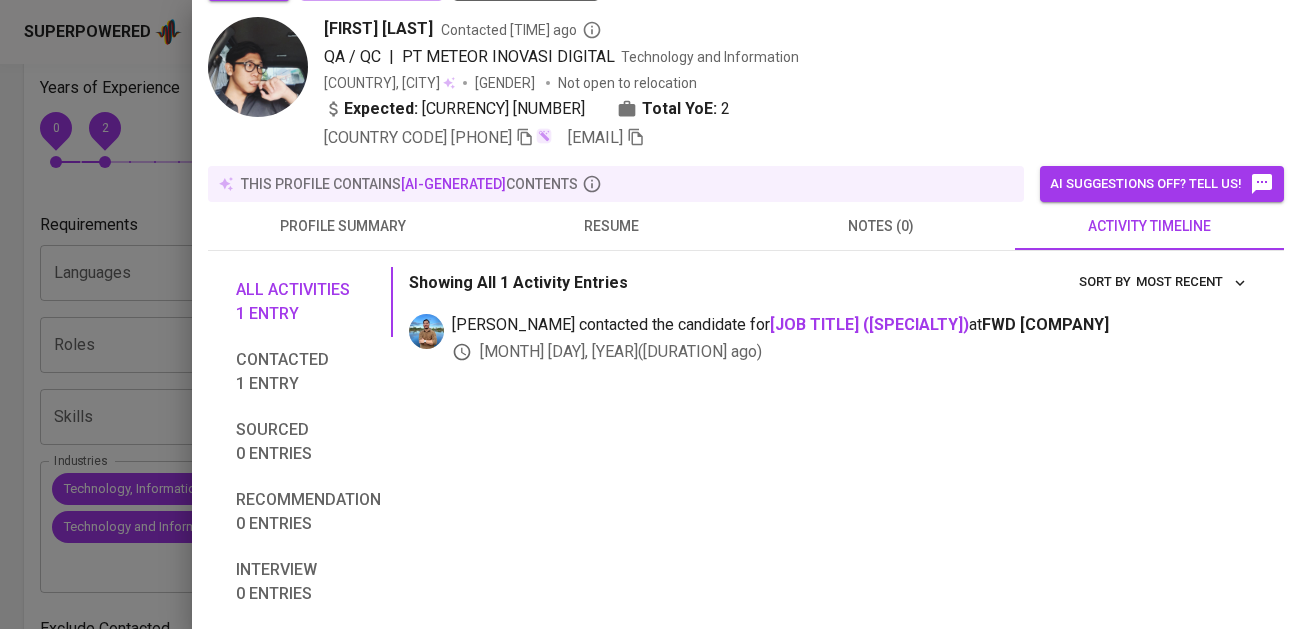 scroll, scrollTop: 0, scrollLeft: 0, axis: both 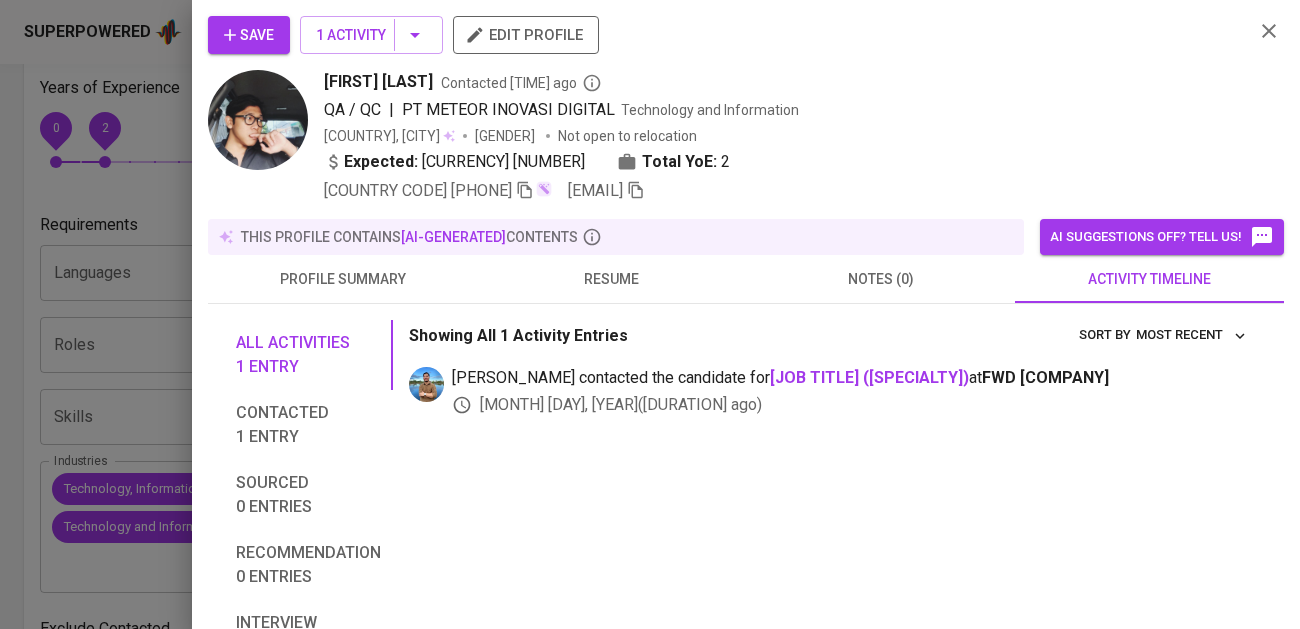 click at bounding box center (525, 190) 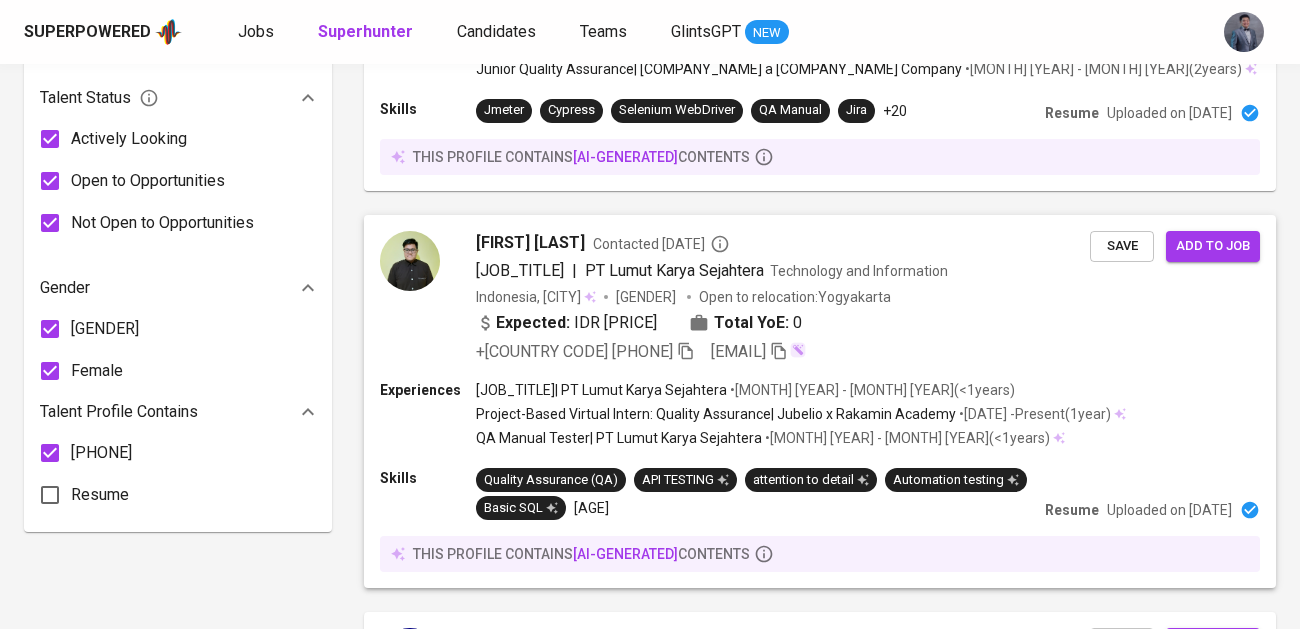 scroll, scrollTop: 1276, scrollLeft: 0, axis: vertical 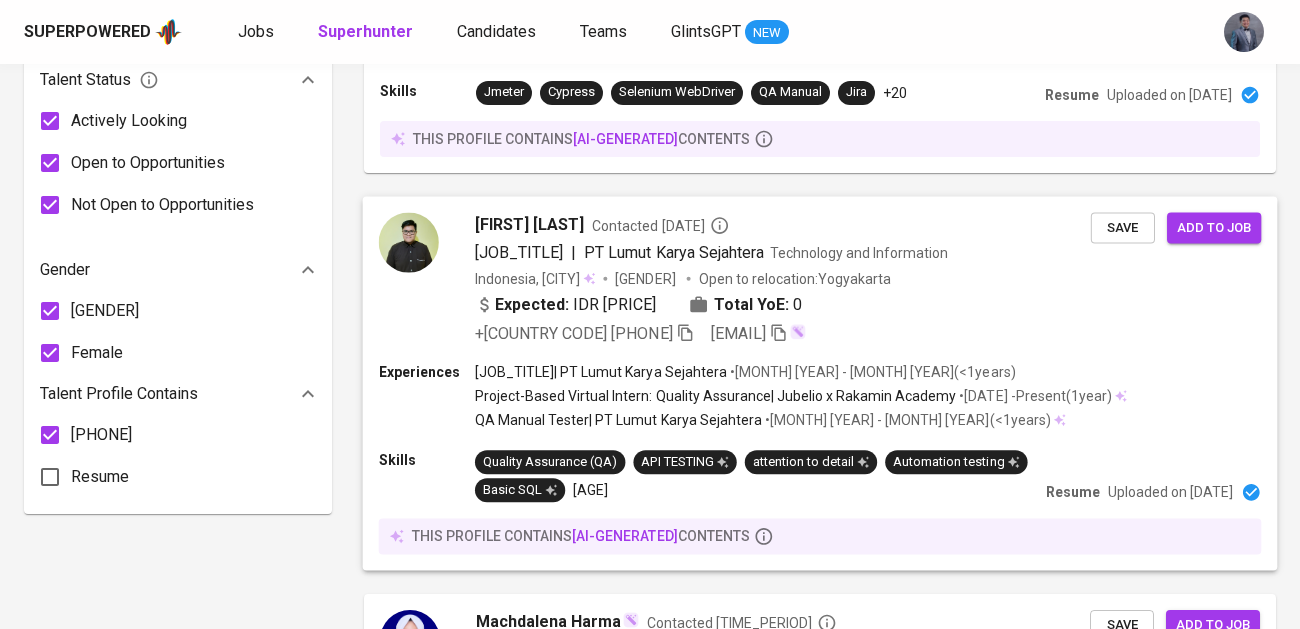 click on "Quality Assurance Tester (Intern) | [COMPANY]" at bounding box center (711, 252) 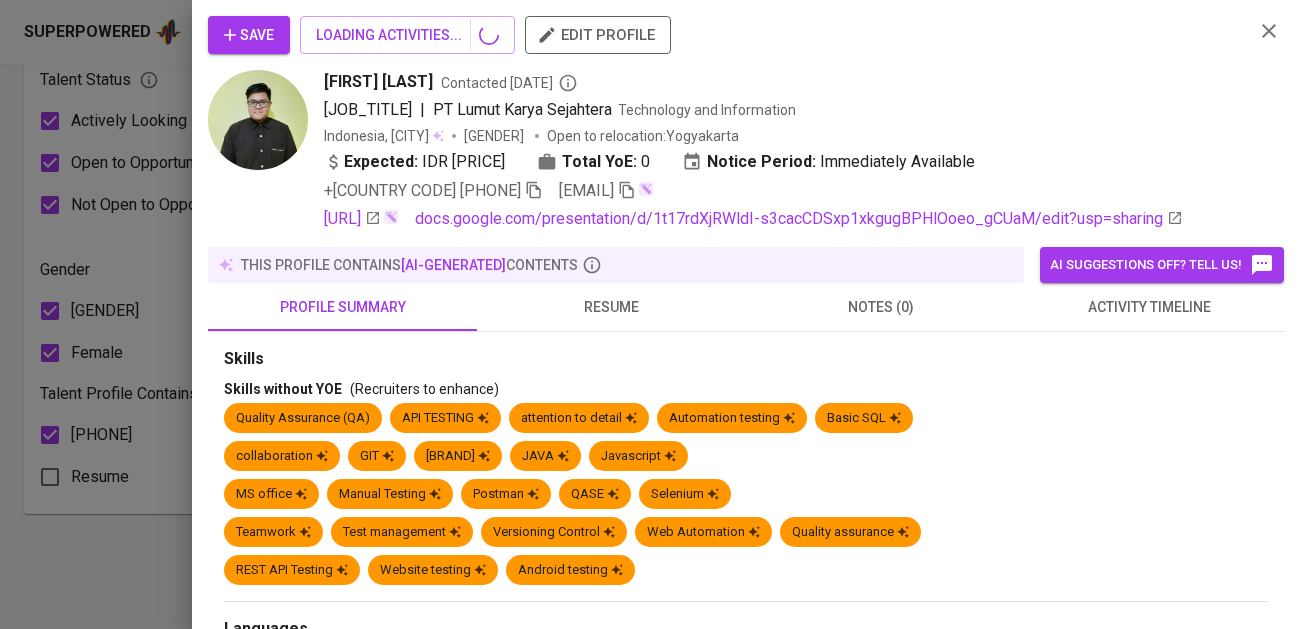 click on "this profile contains  AI-generated  contents" at bounding box center (409, 265) 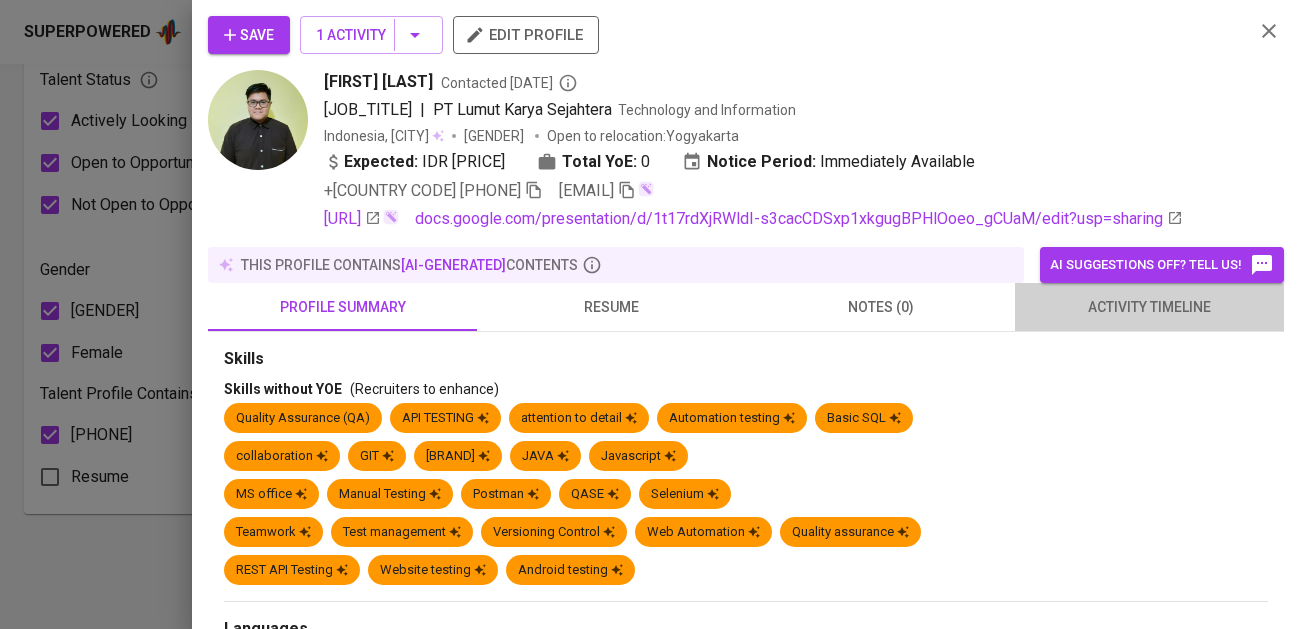 click on "activity timeline" at bounding box center (342, 307) 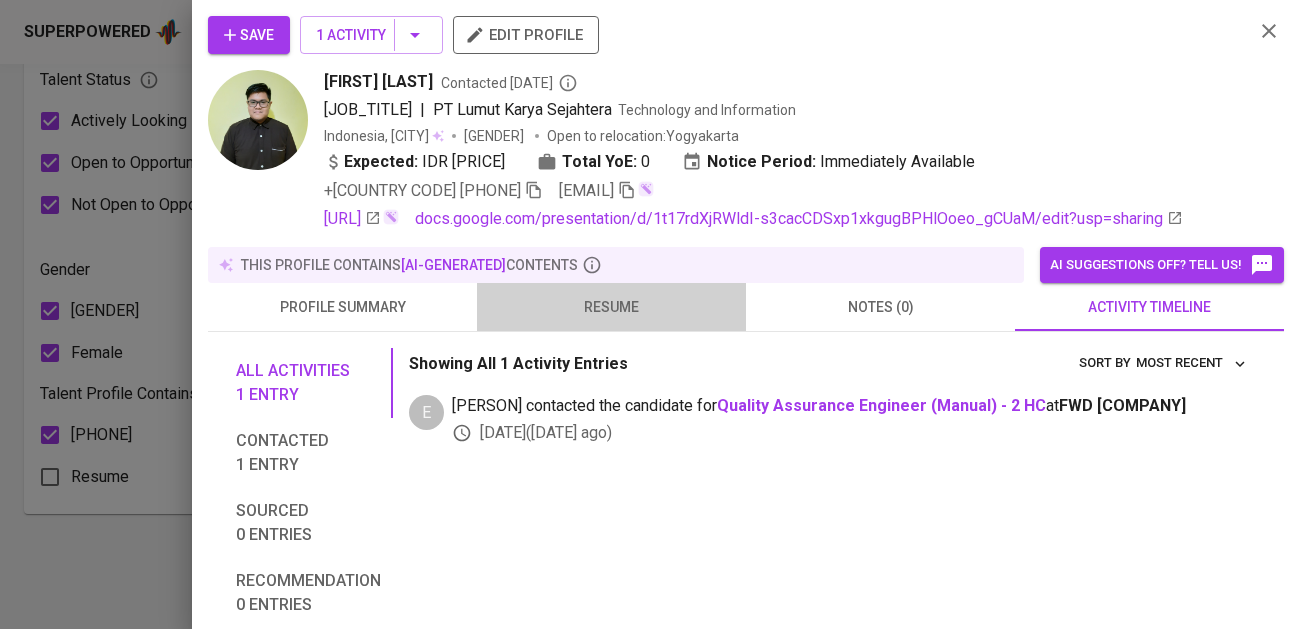 click on "resume" at bounding box center [342, 307] 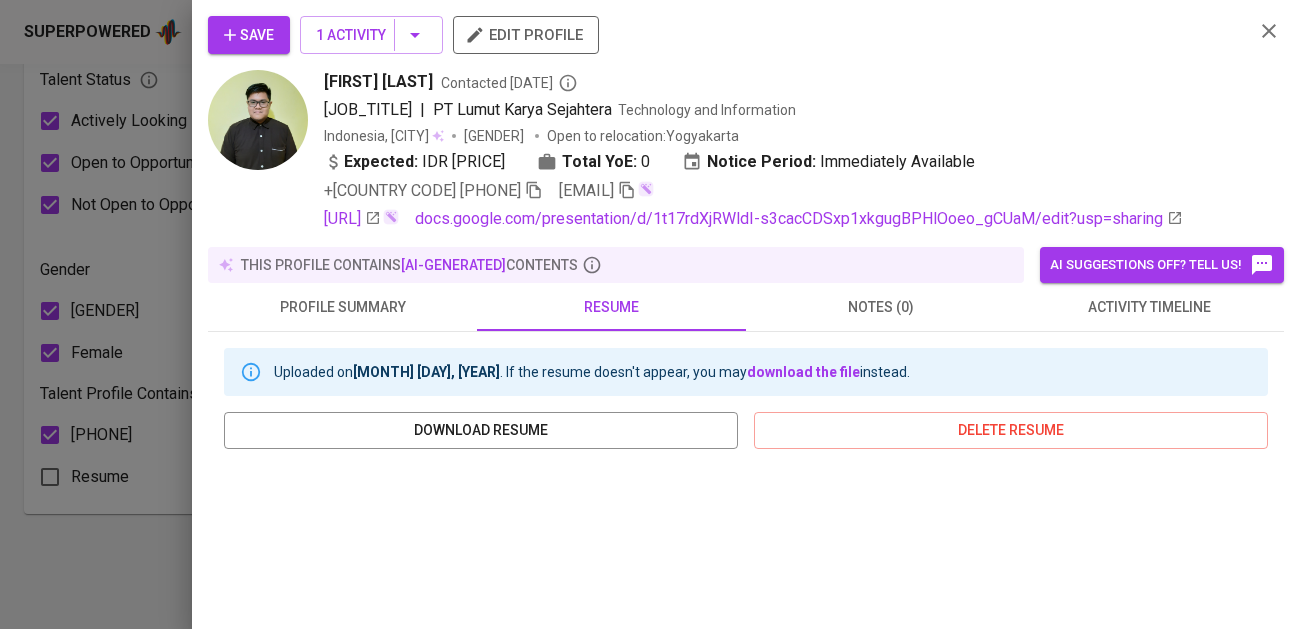 click at bounding box center [534, 190] 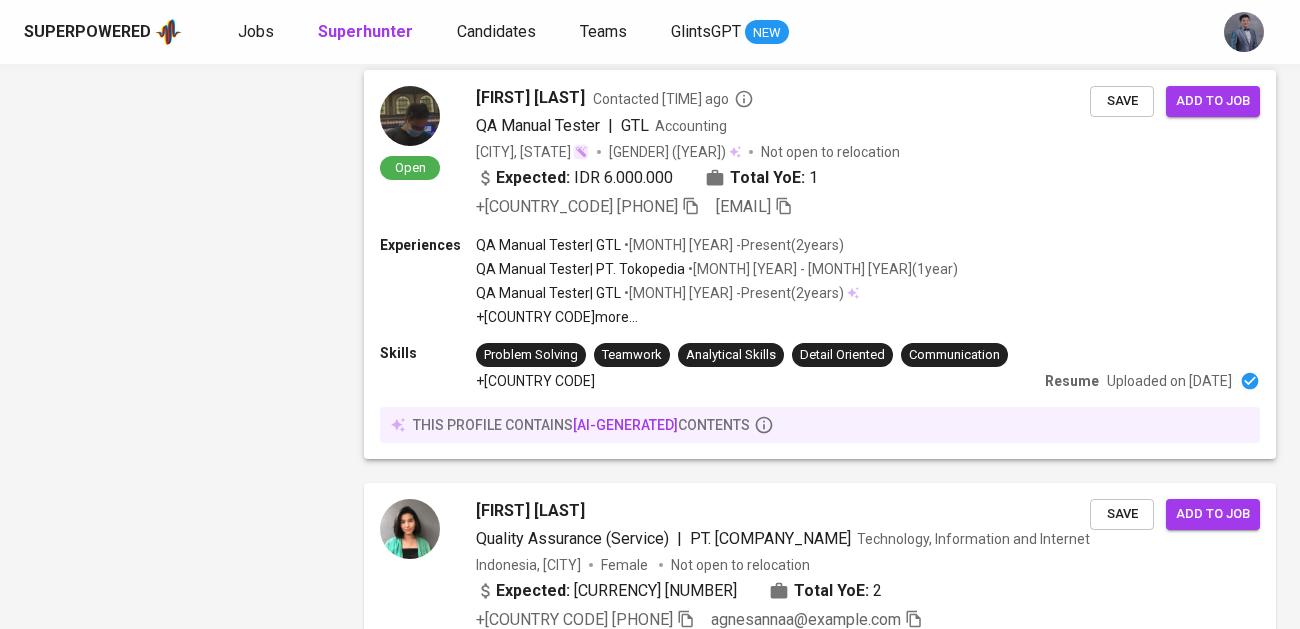 scroll, scrollTop: 2981, scrollLeft: 0, axis: vertical 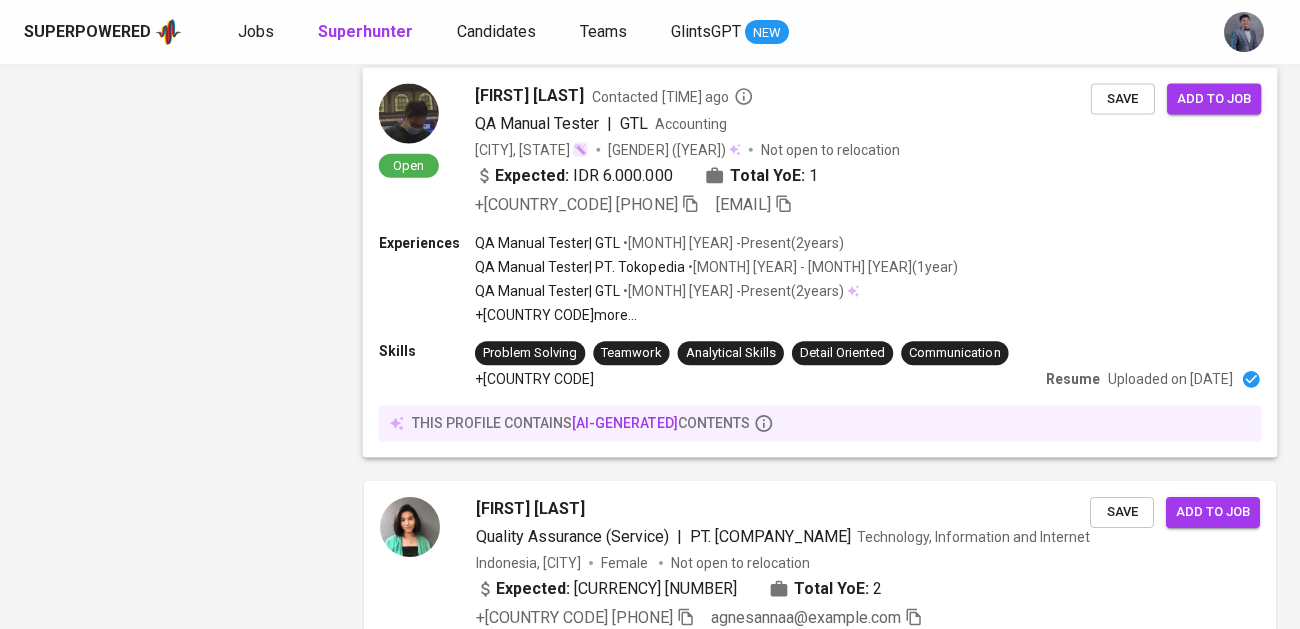 click on "Experiences QA Manual Tester  | GTL   •  Jan [YEAR] -  Present  ( 2  years ) QA Manual Tester  | PT. Tokopedia   •  Nov [YEAR] - Dec [YEAR]  ( 1  year ) QA Manual Tester  | GTL   •  Jan [YEAR] -  Present  ( 2  years ) +1  more ..." at bounding box center (820, 279) 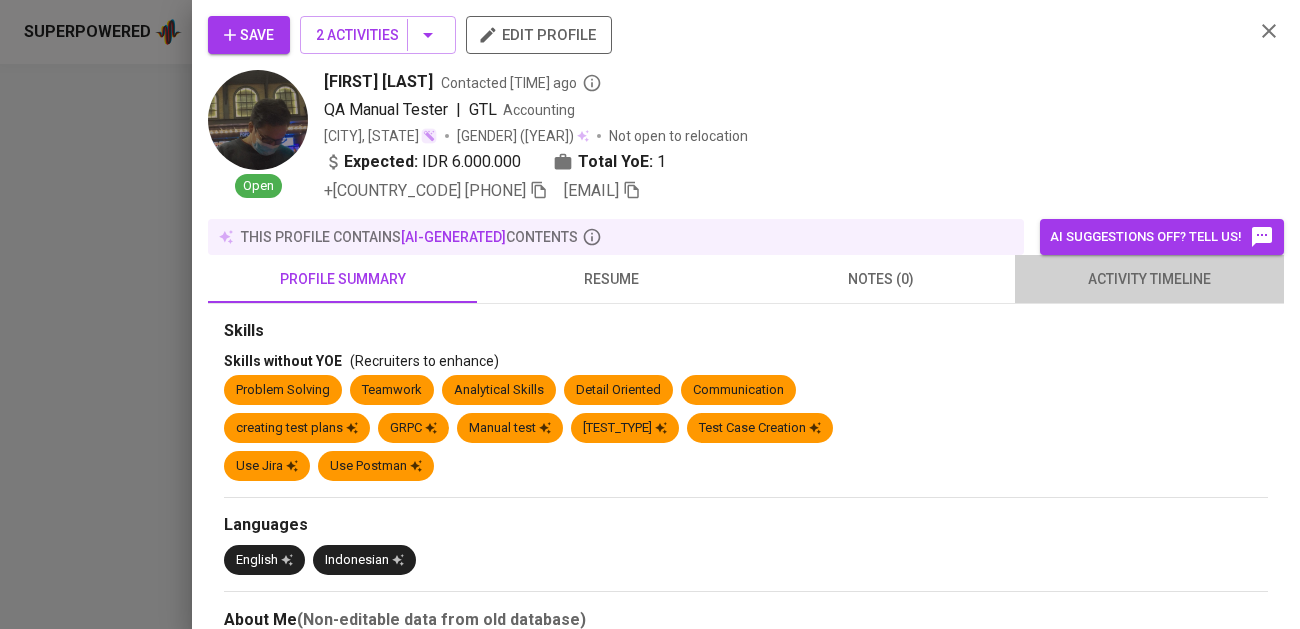 click on "activity timeline" at bounding box center (342, 279) 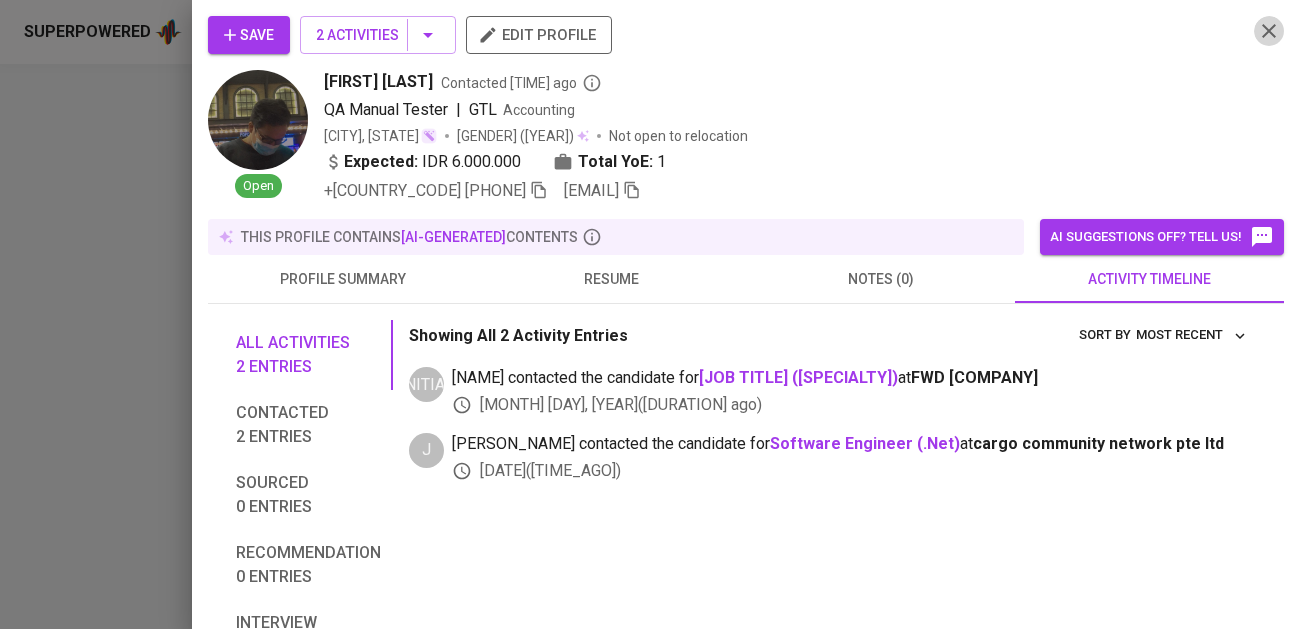 click at bounding box center (539, 190) 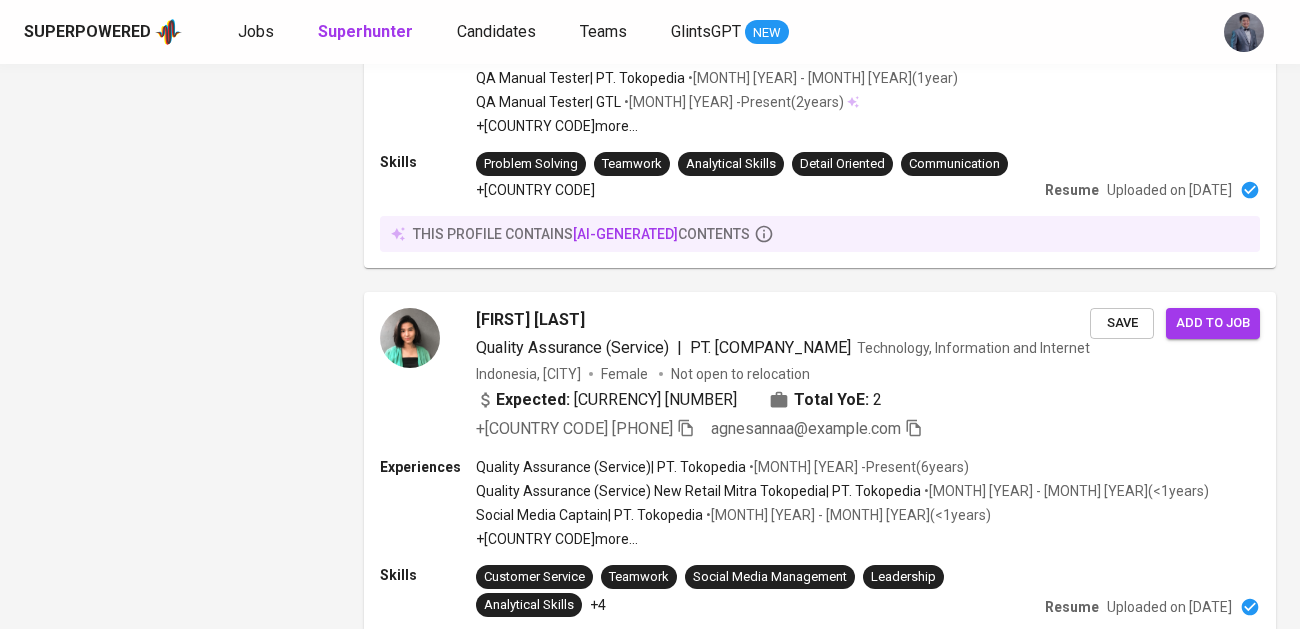 scroll, scrollTop: 3218, scrollLeft: 0, axis: vertical 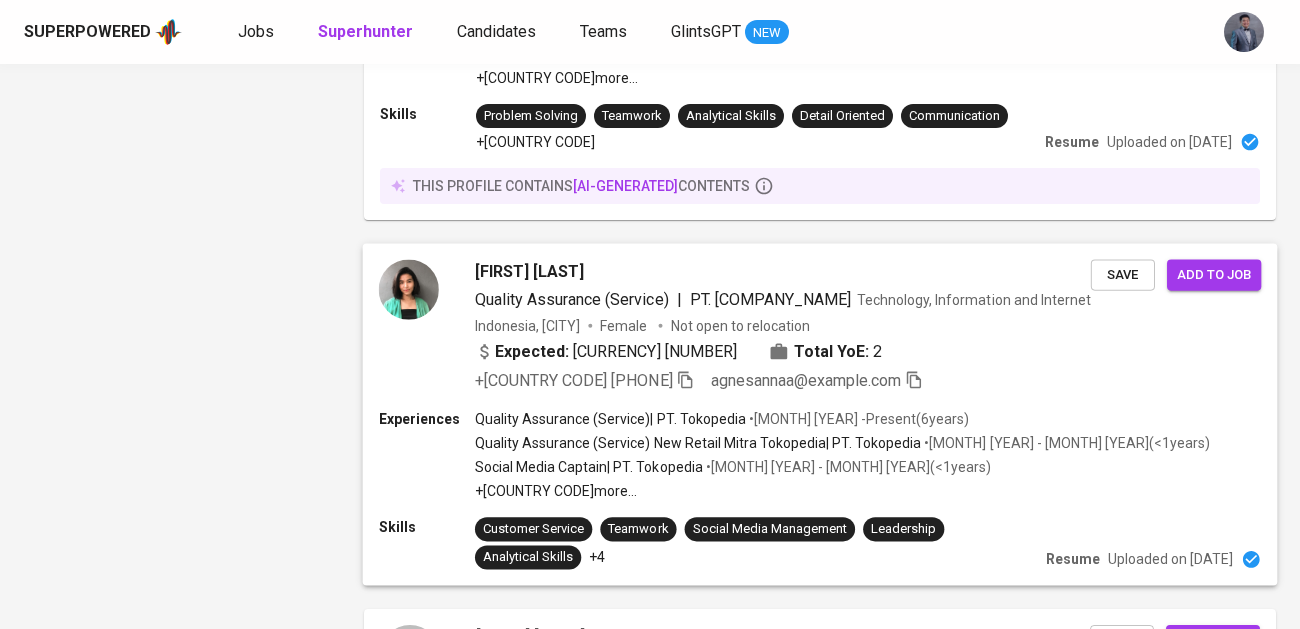 click on "Expected: IDR [AMOUNT] Total YoE: [YEARS]" at bounding box center (783, 354) 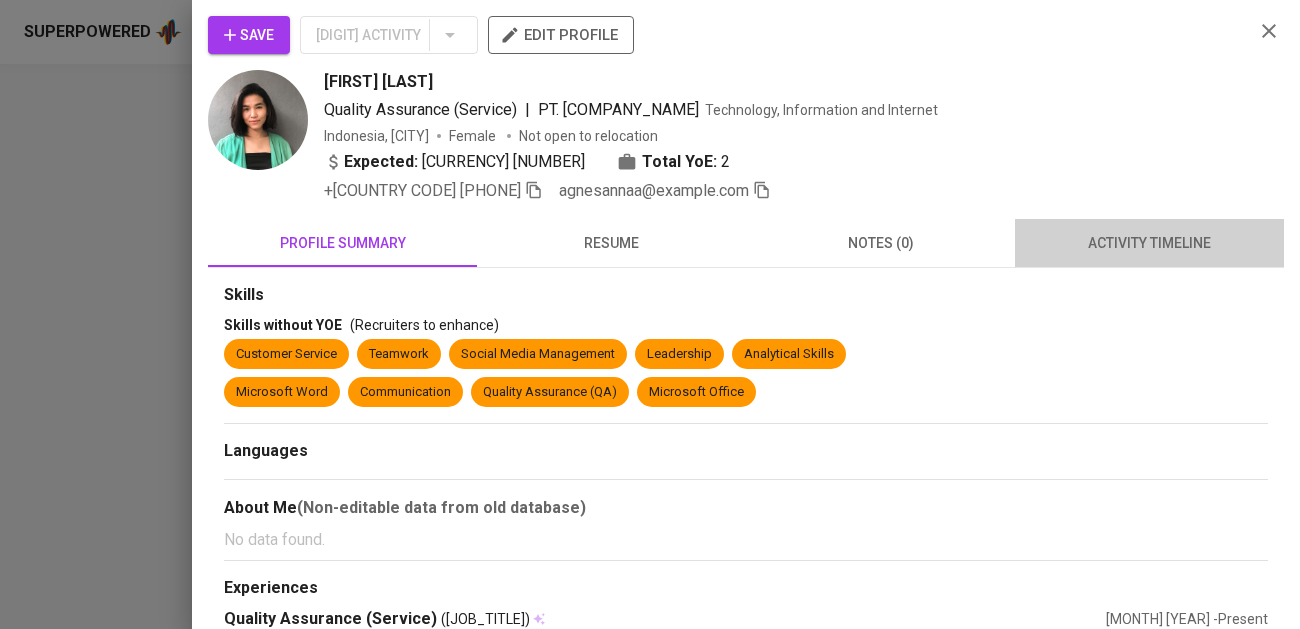 click on "activity timeline" at bounding box center (342, 243) 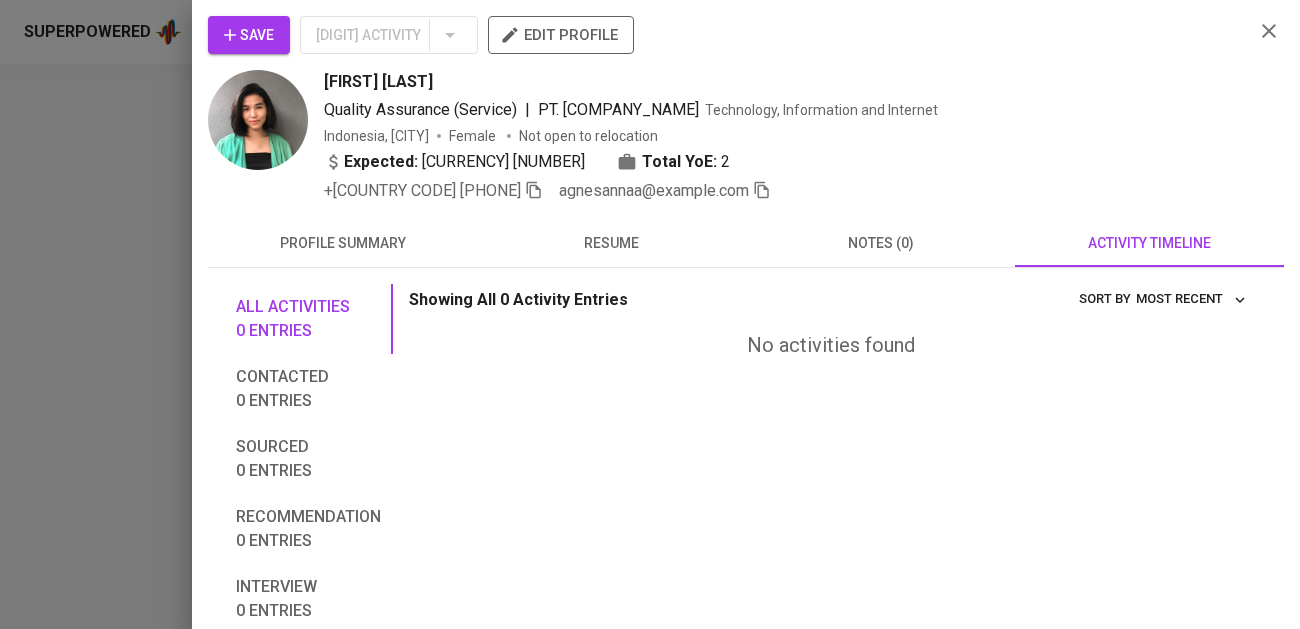 click at bounding box center [258, 120] 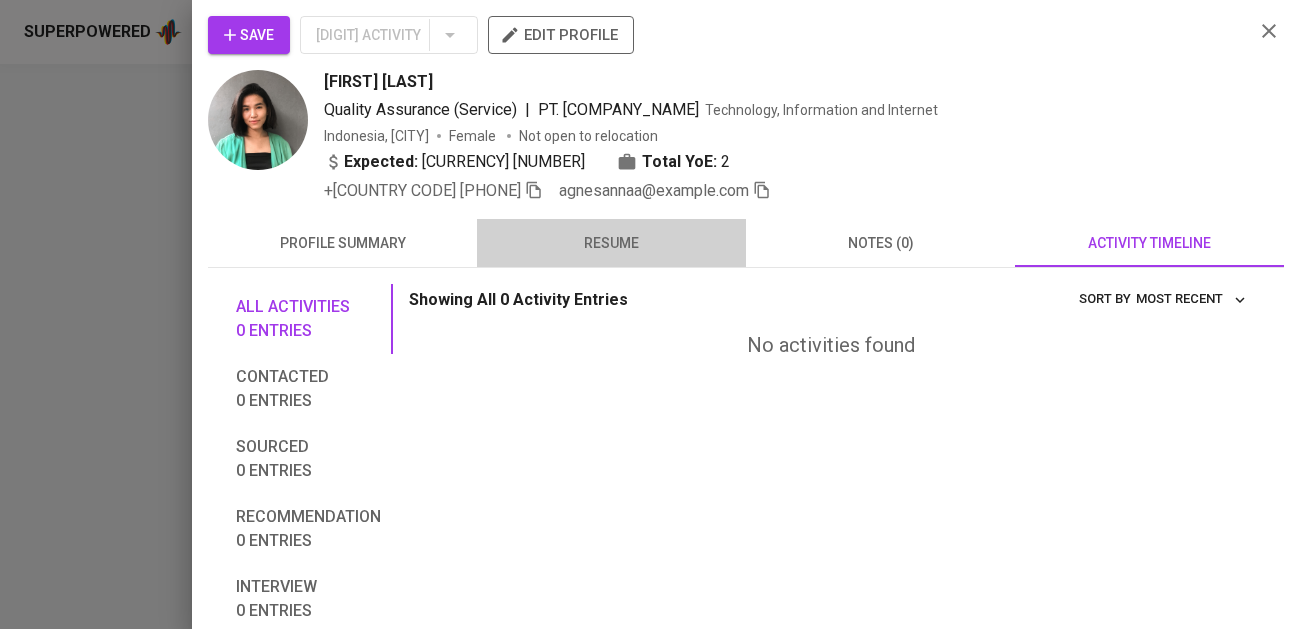click on "resume" at bounding box center (342, 243) 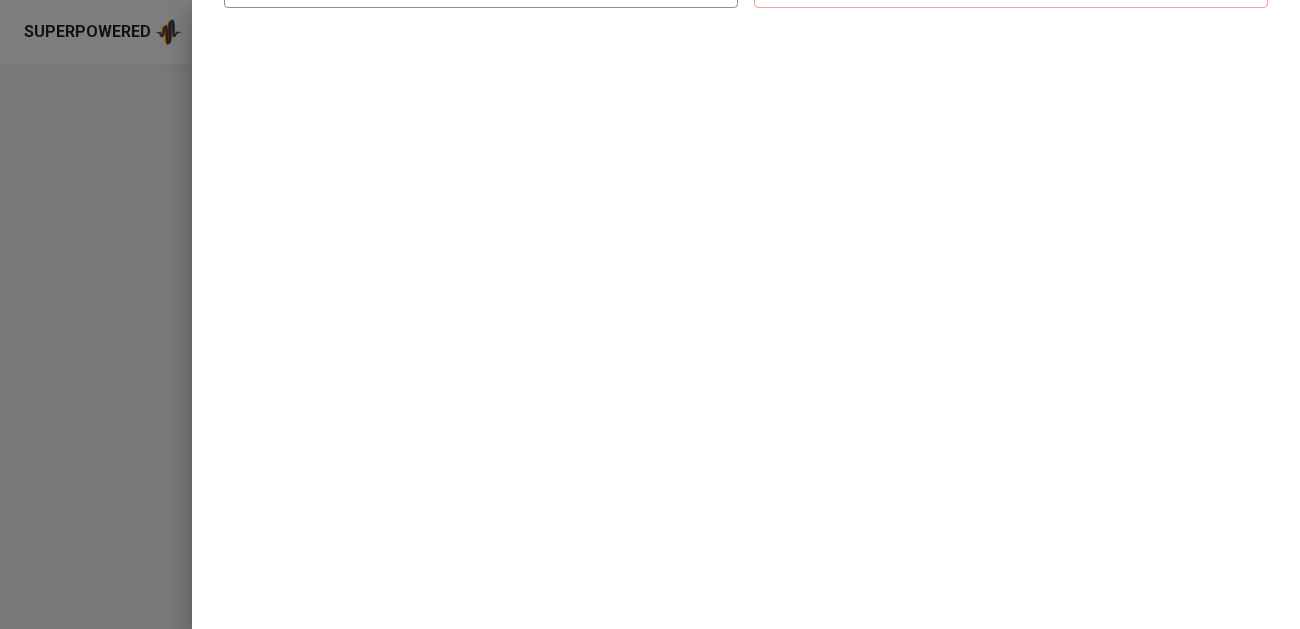 scroll, scrollTop: 384, scrollLeft: 0, axis: vertical 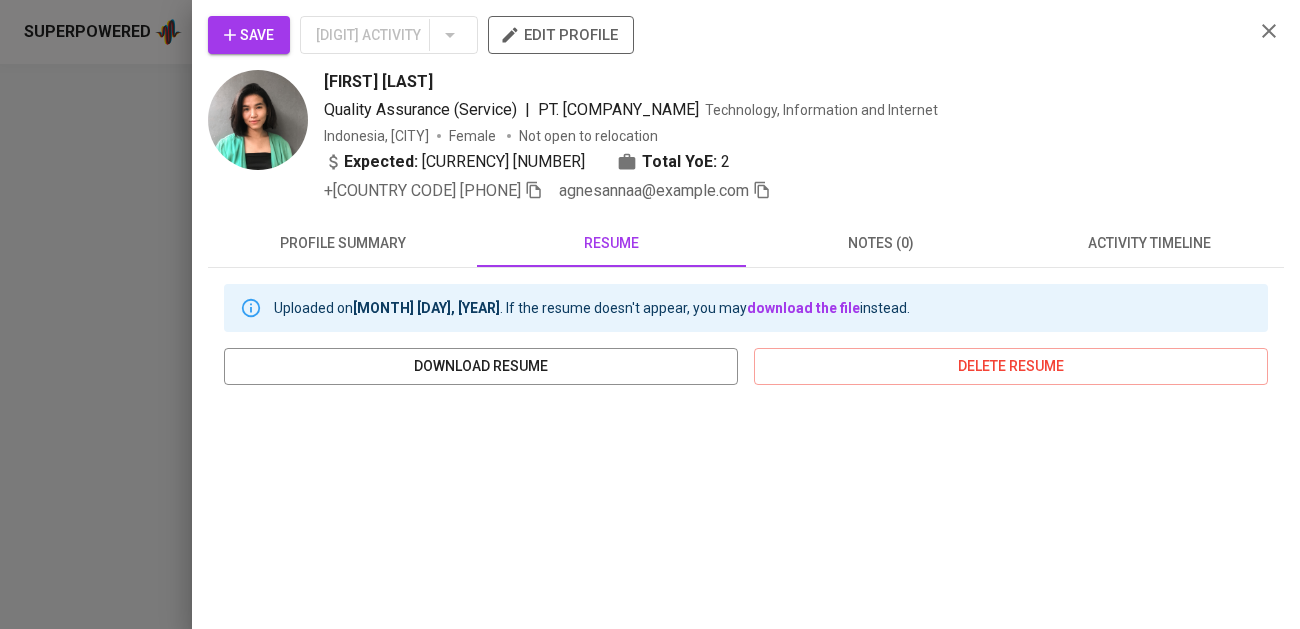 click on "activity timeline" at bounding box center (342, 243) 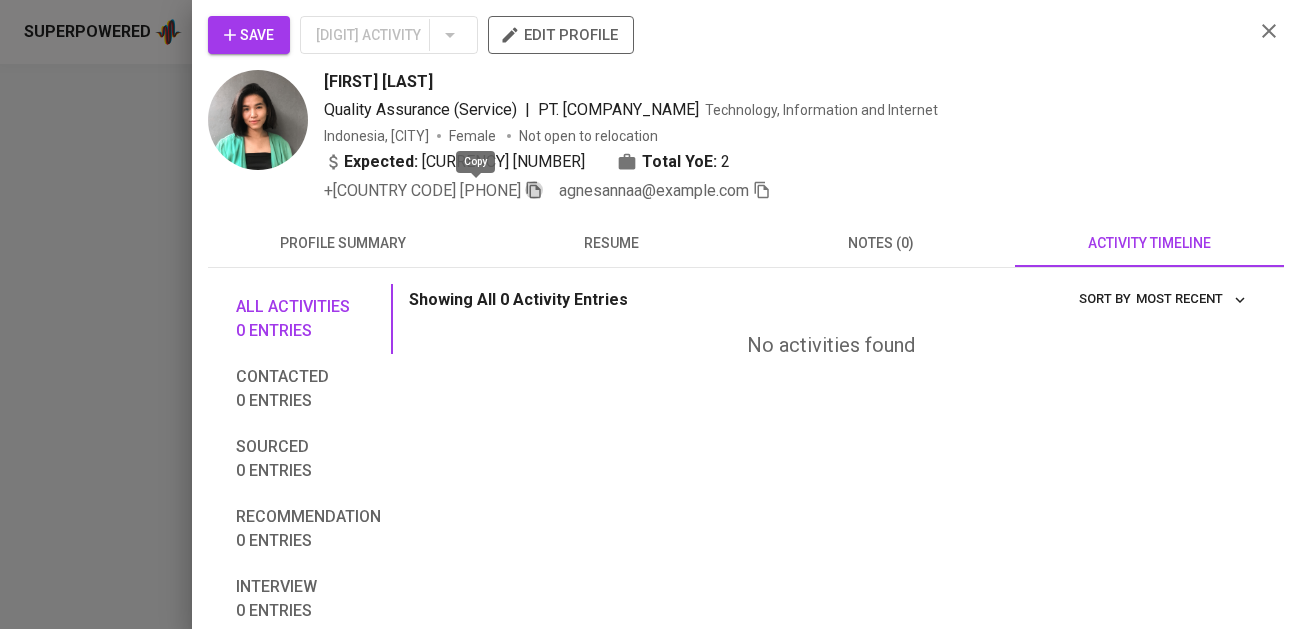 click at bounding box center (534, 190) 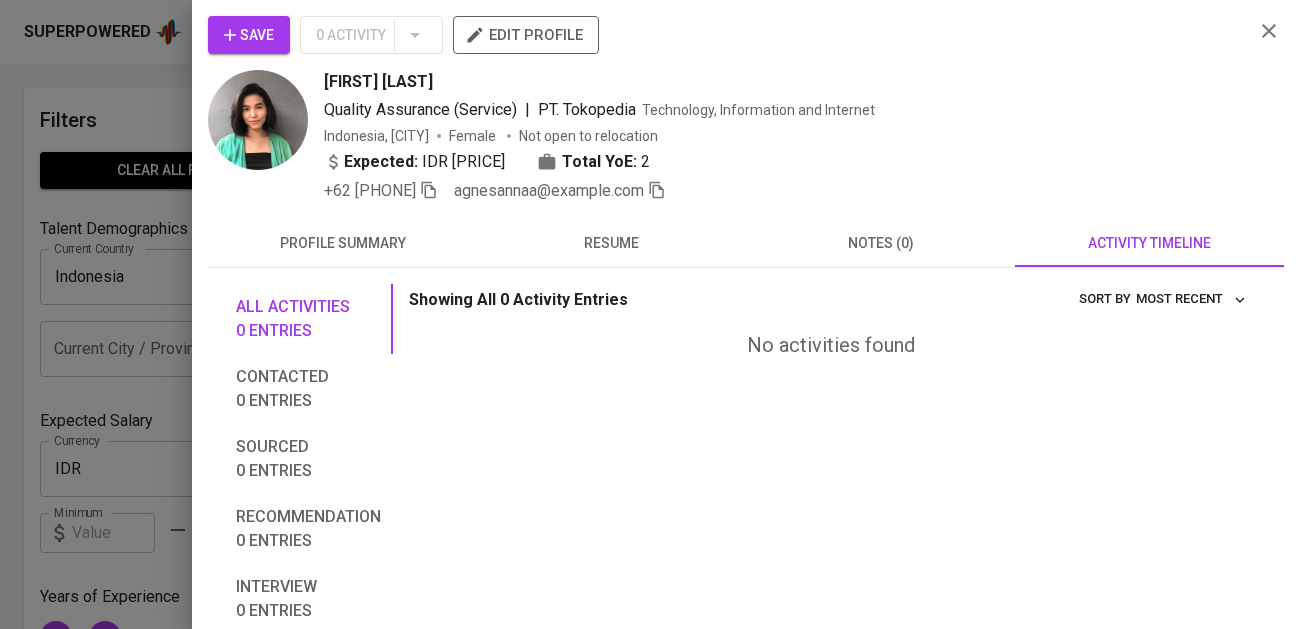 scroll, scrollTop: 3218, scrollLeft: 0, axis: vertical 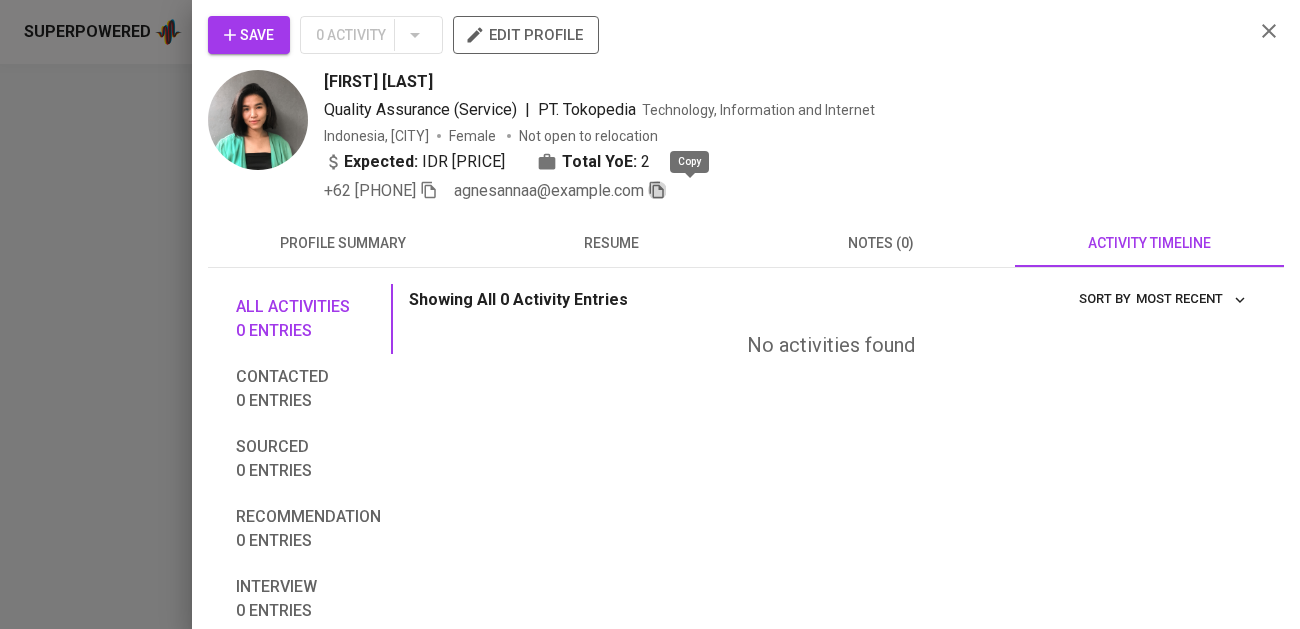 click at bounding box center [657, 190] 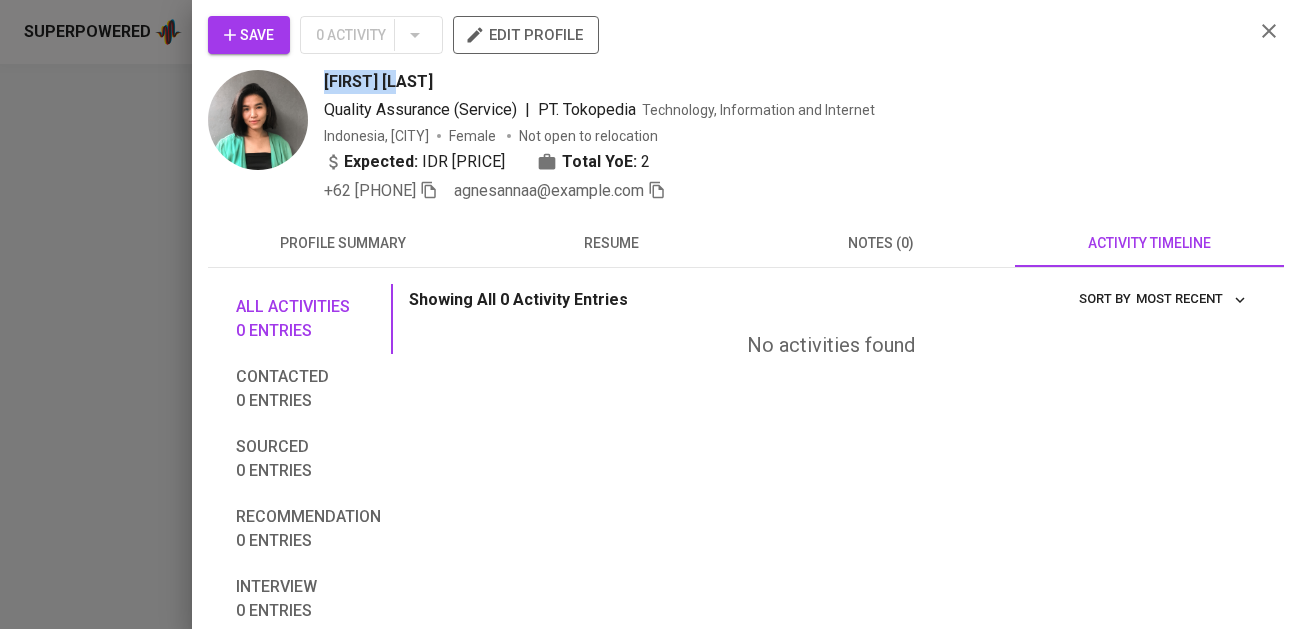 drag, startPoint x: 415, startPoint y: 78, endPoint x: 302, endPoint y: 78, distance: 113 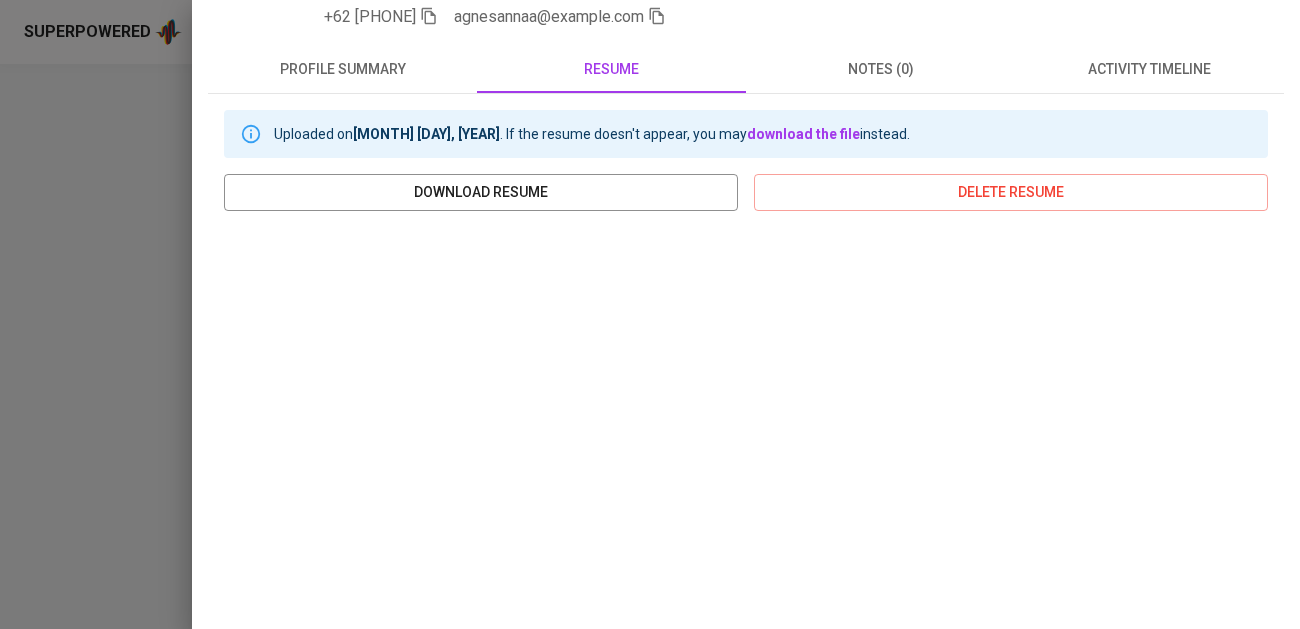 scroll, scrollTop: 0, scrollLeft: 0, axis: both 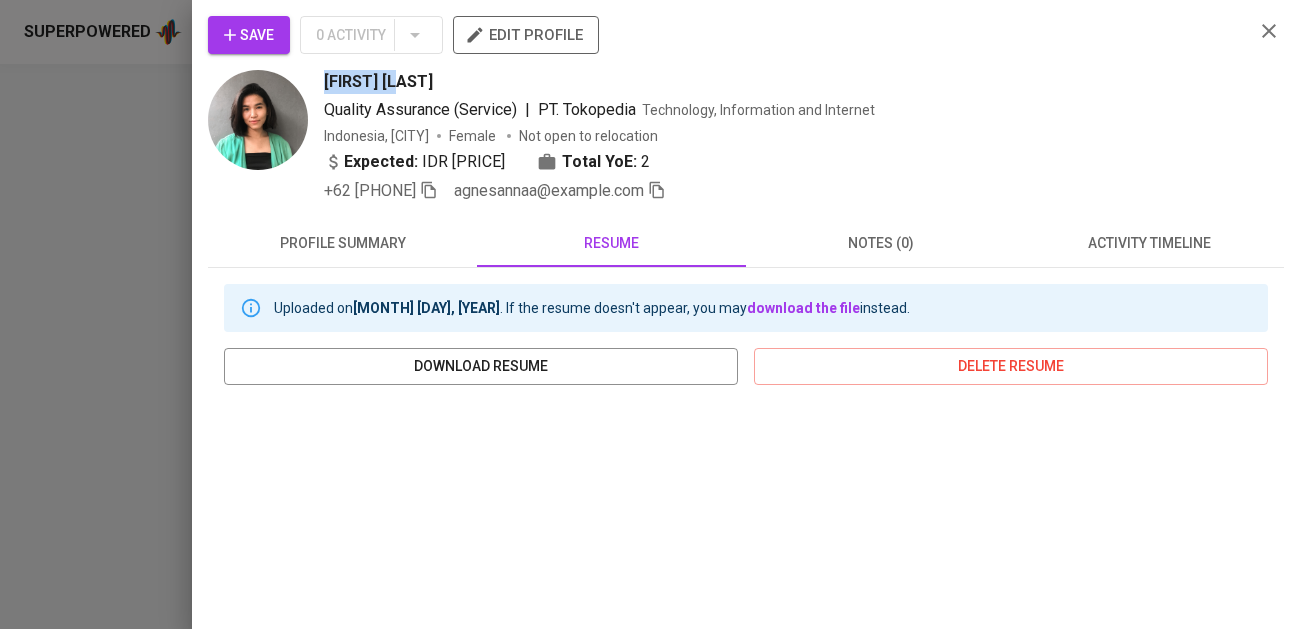 click at bounding box center (429, 190) 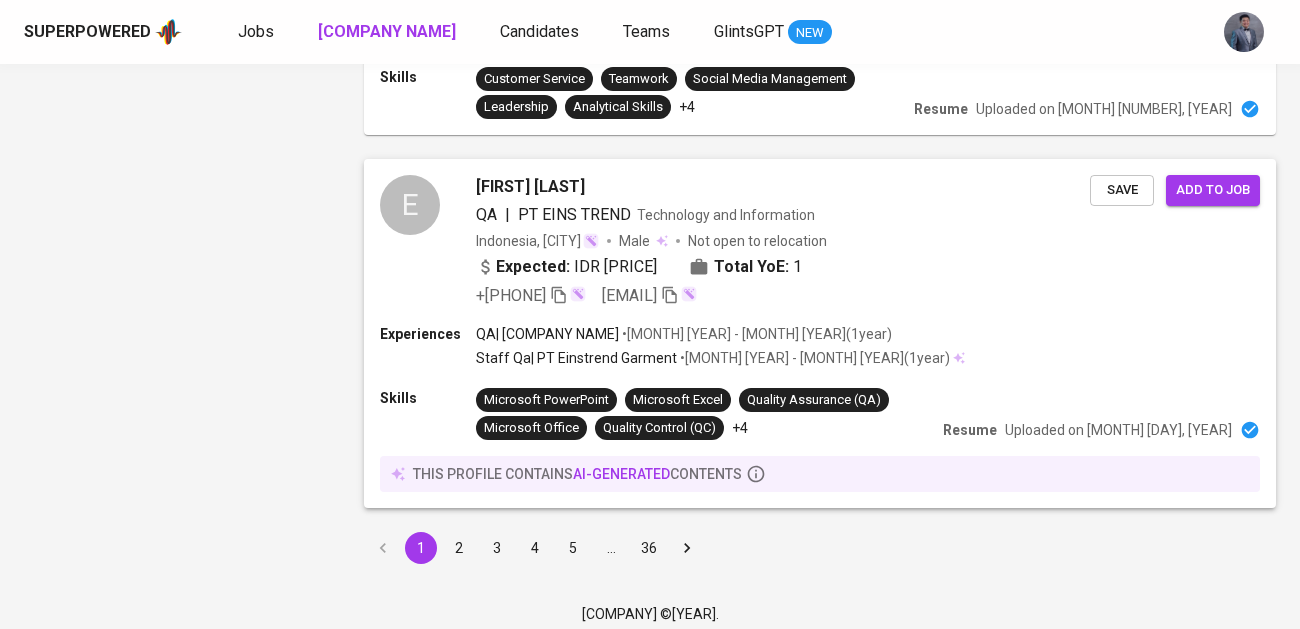 scroll, scrollTop: 3706, scrollLeft: 0, axis: vertical 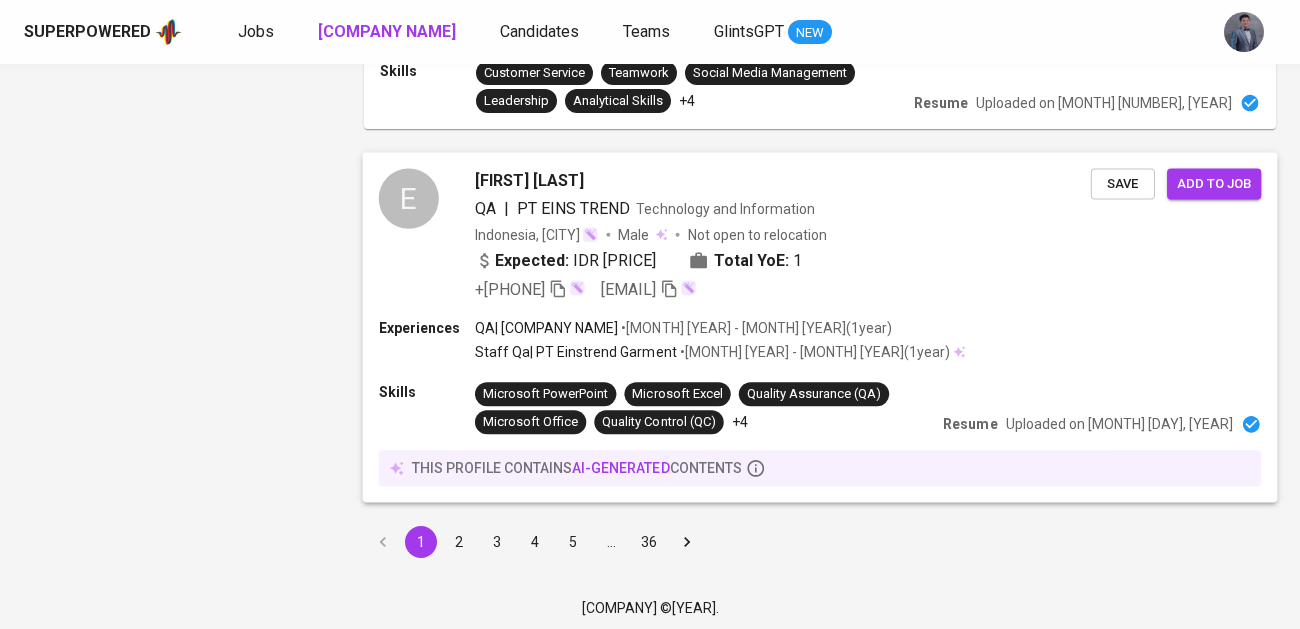 click on "Indonesia, Bandung Male   Not open to relocation" at bounding box center [783, 235] 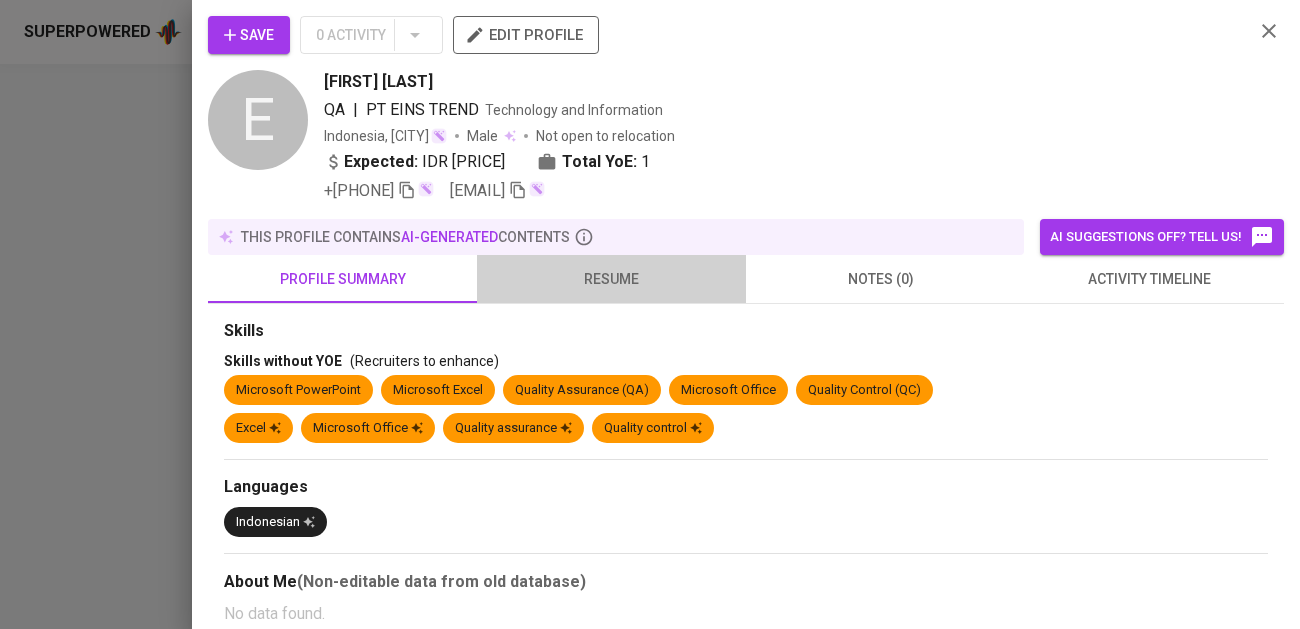 click on "resume" at bounding box center [611, 279] 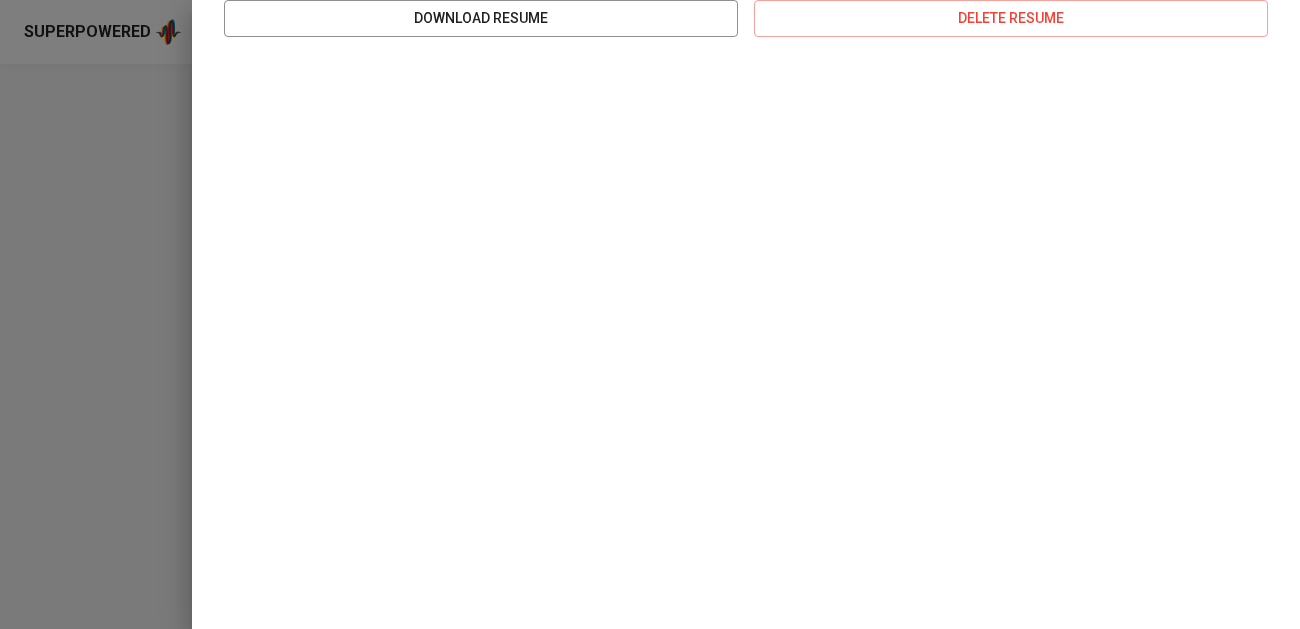 scroll, scrollTop: 0, scrollLeft: 0, axis: both 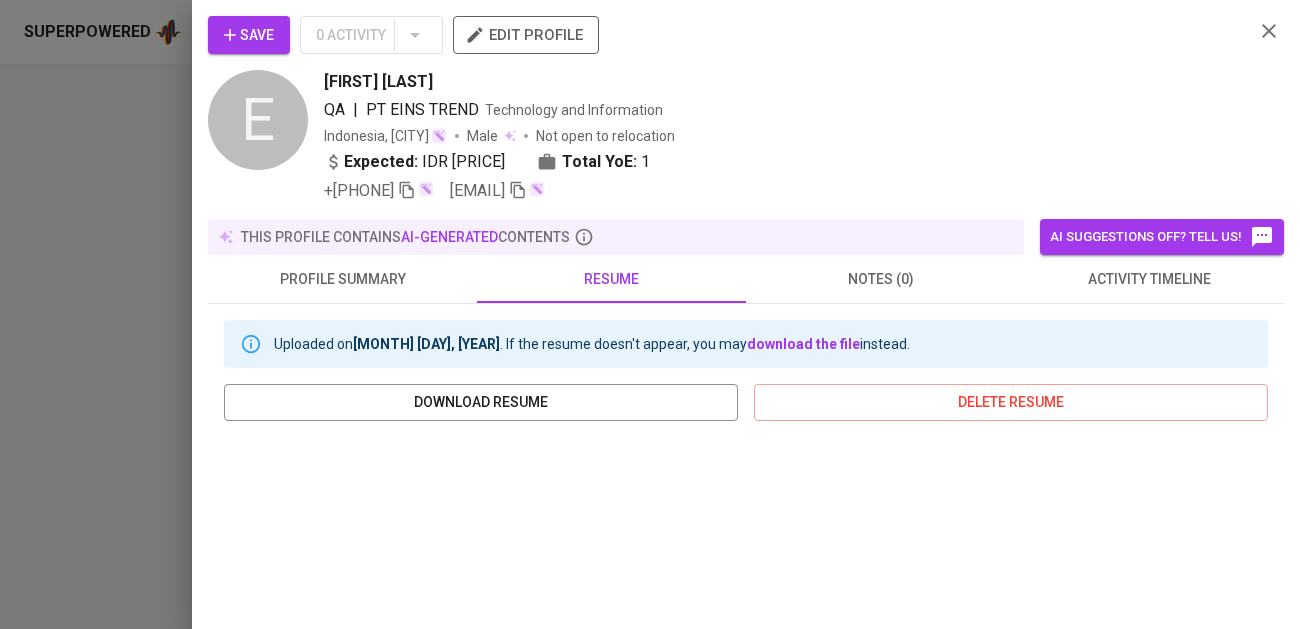 click on "activity timeline" at bounding box center (1149, 279) 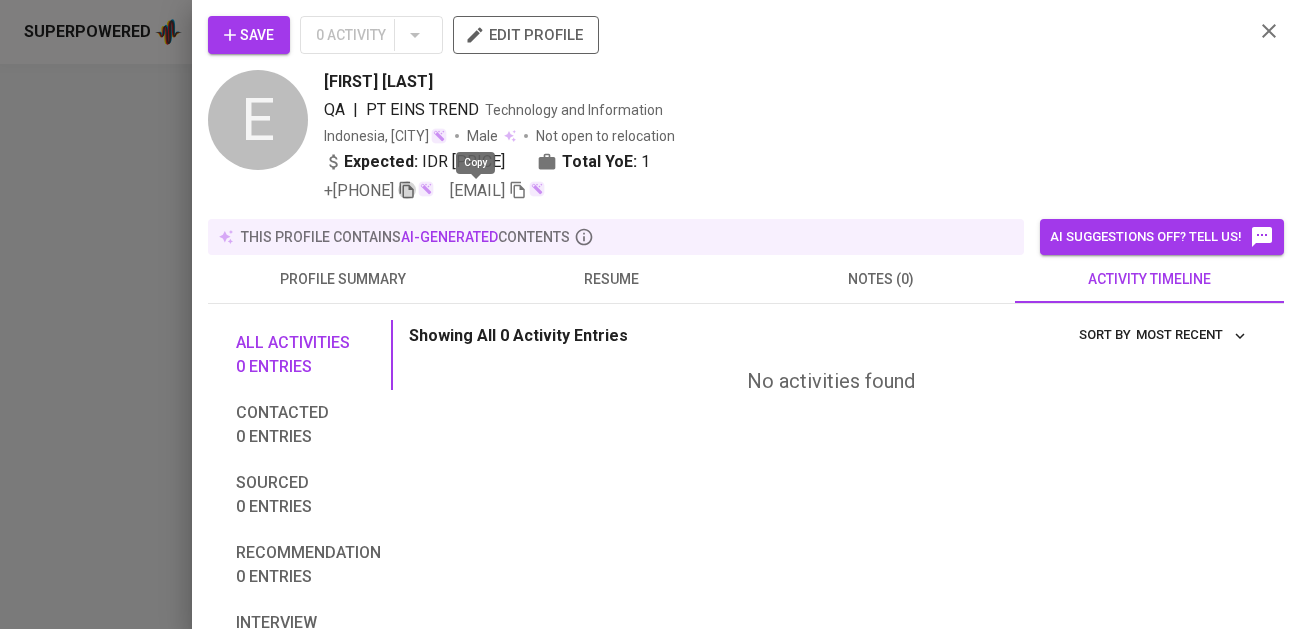 click at bounding box center [407, 190] 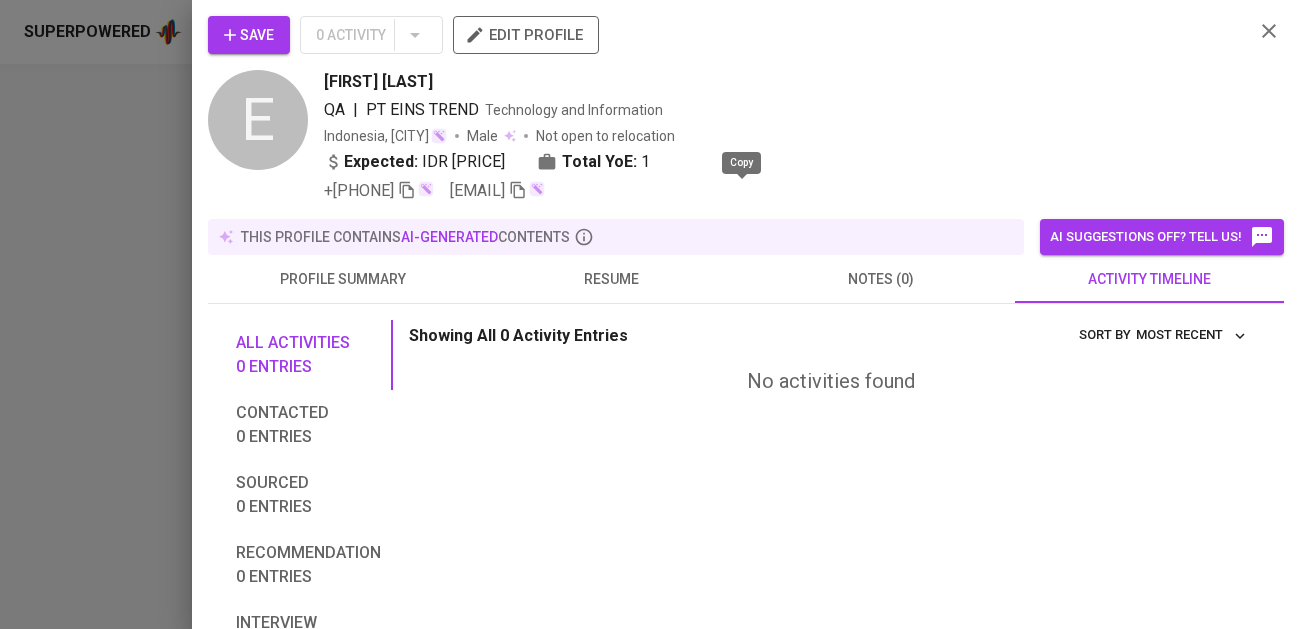 click at bounding box center (518, 190) 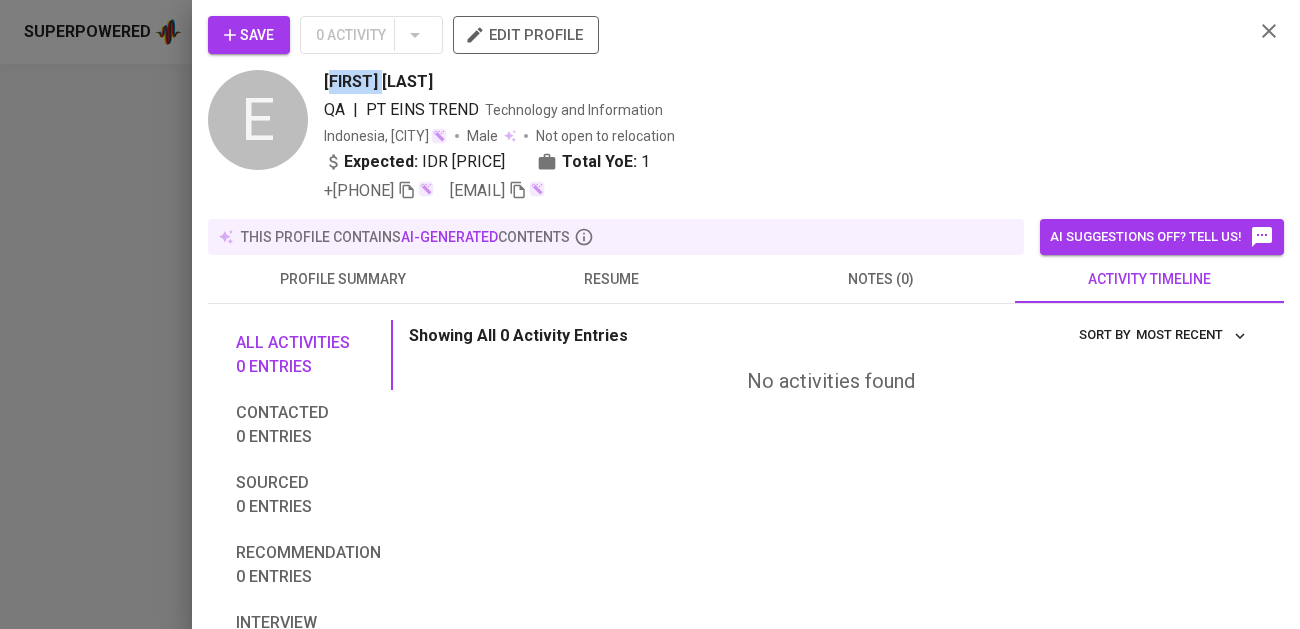 drag, startPoint x: 331, startPoint y: 85, endPoint x: 390, endPoint y: 86, distance: 59.008472 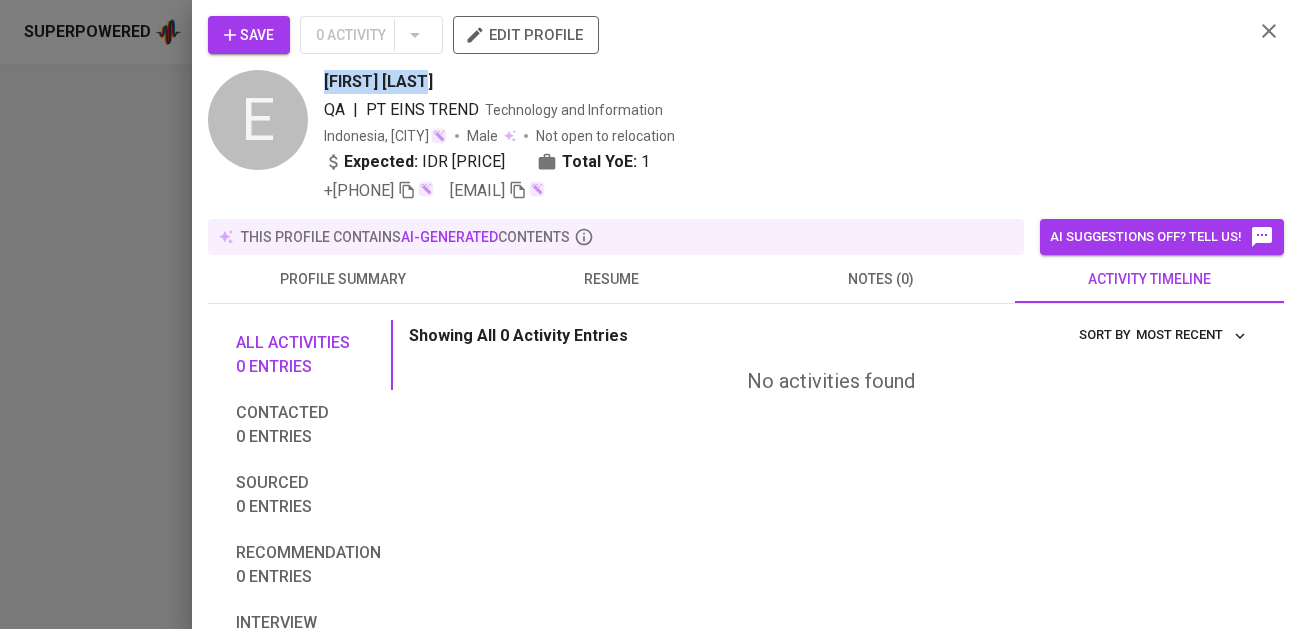 drag, startPoint x: 325, startPoint y: 83, endPoint x: 435, endPoint y: 83, distance: 110 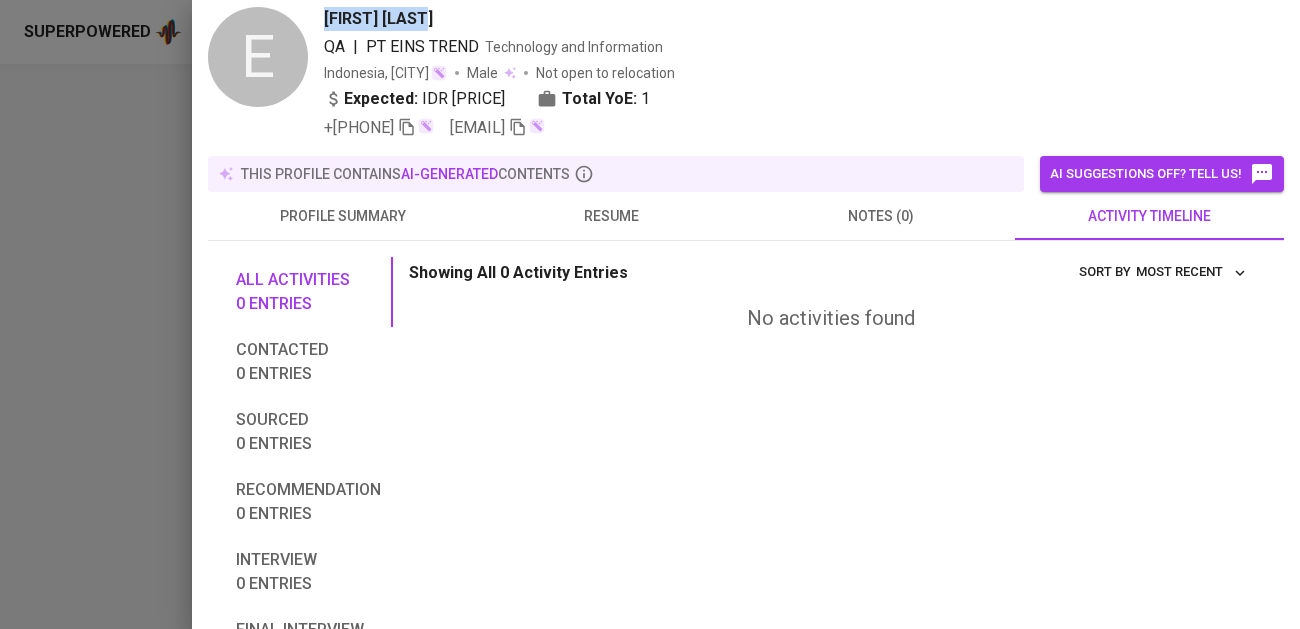scroll, scrollTop: 64, scrollLeft: 0, axis: vertical 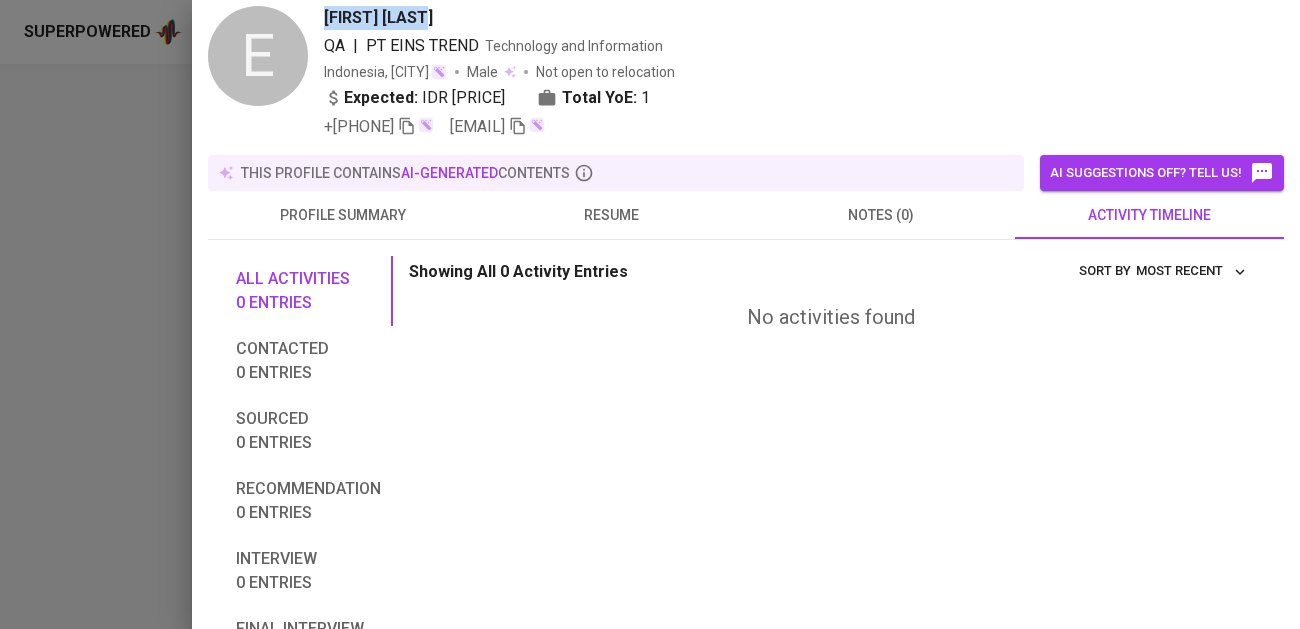 click on "resume" at bounding box center (342, 215) 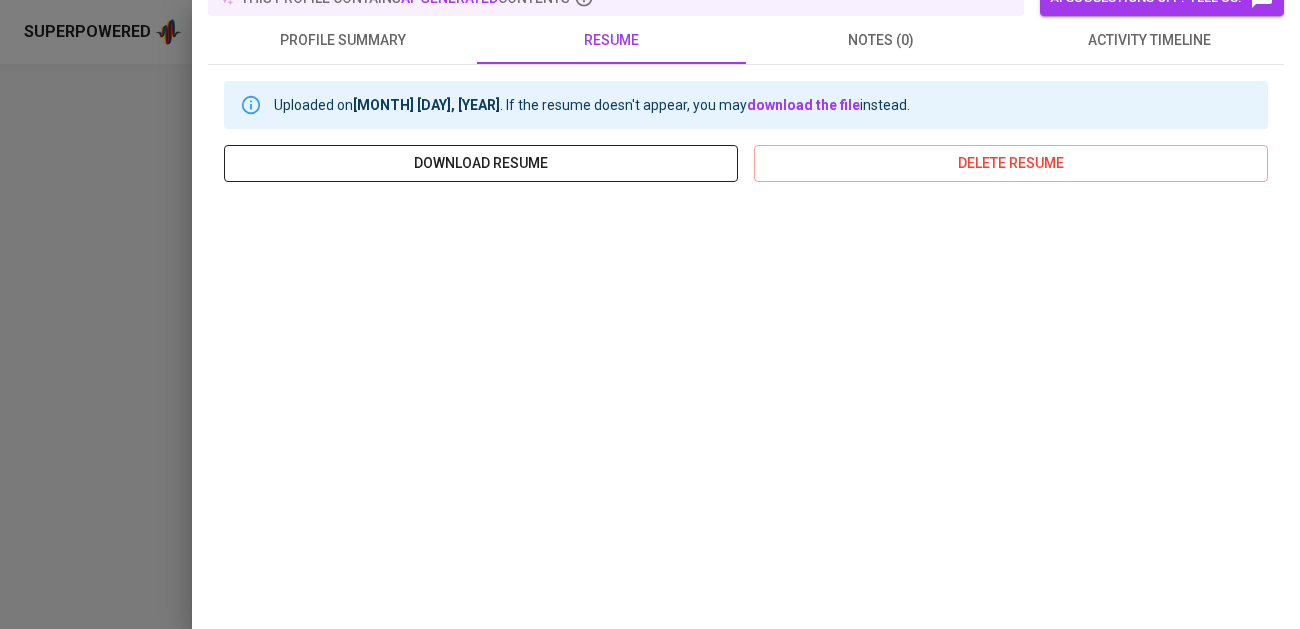scroll, scrollTop: 0, scrollLeft: 0, axis: both 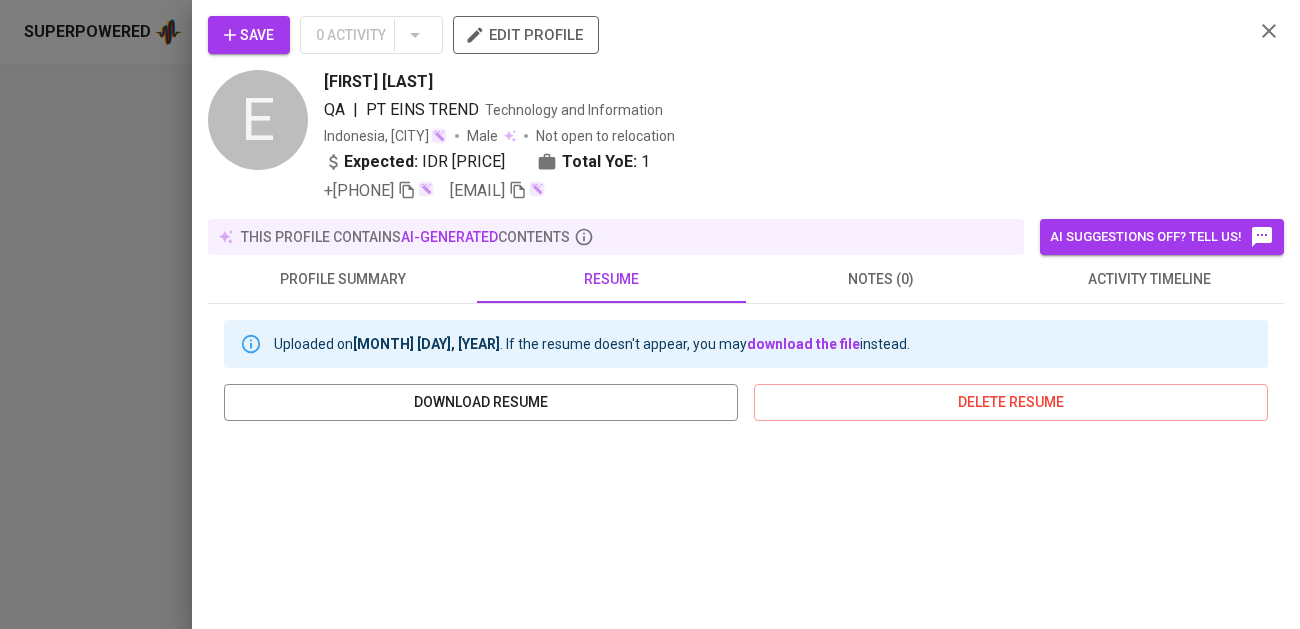 click on "Save 0 Activity   edit profile E Edwin Muliana QA | PT EINS TREND Technology and Information Indonesia, Bandung Male   Not open to relocation Expected:   IDR 5.000.000 Total YoE:   1 +62 812-9025-6282   edwinmulyana11@gmail.com" at bounding box center [746, 109] 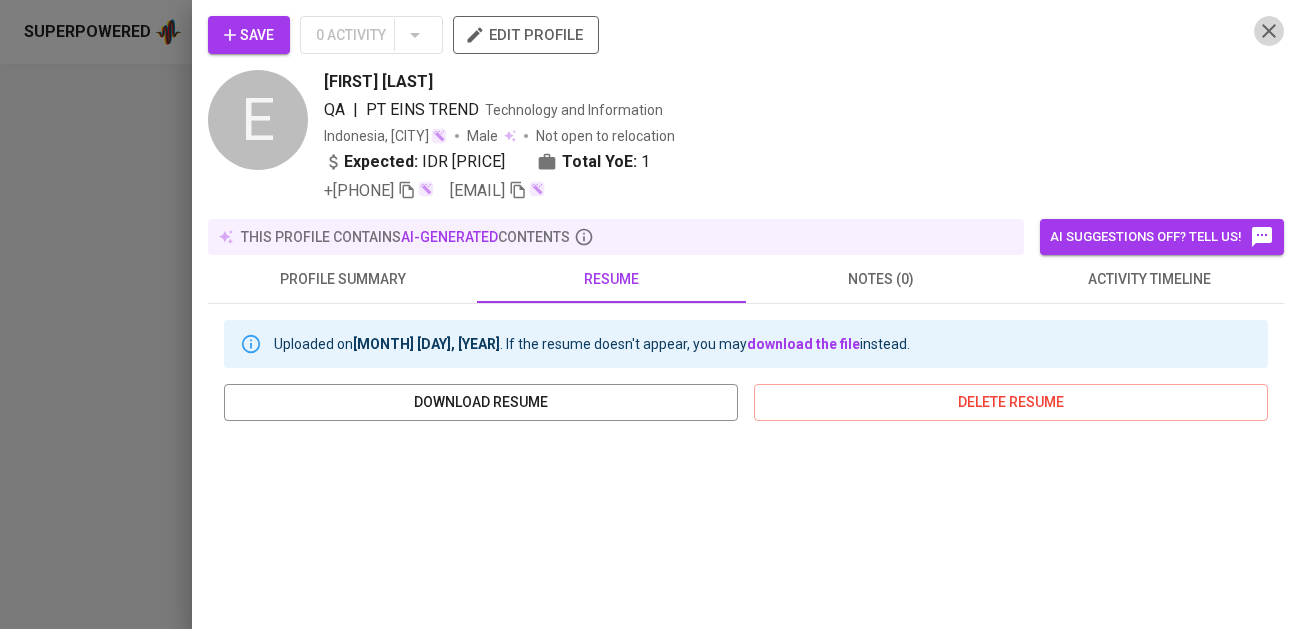click at bounding box center [407, 190] 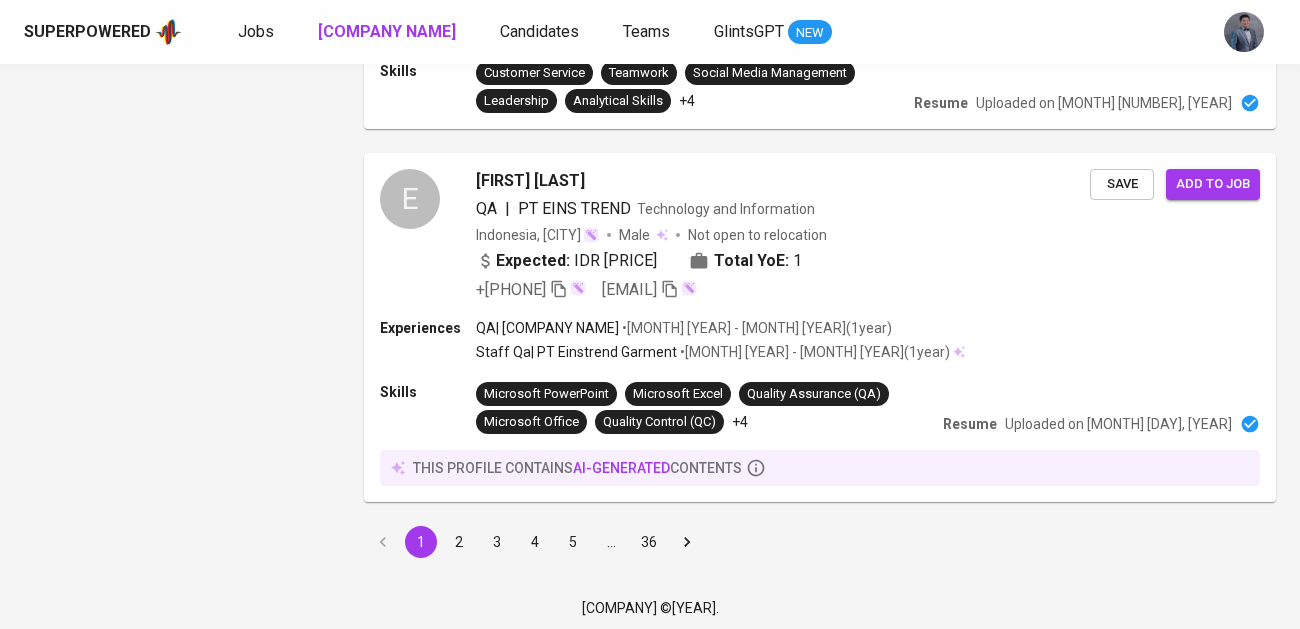 click on "2" at bounding box center [459, 542] 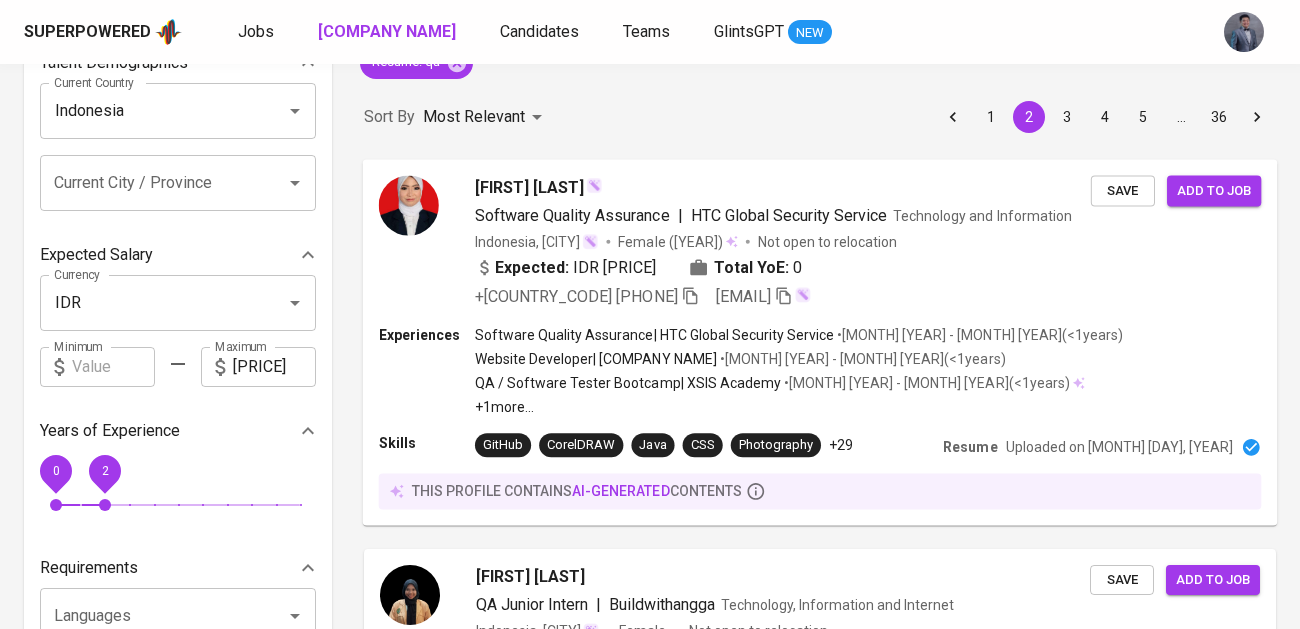 scroll, scrollTop: 169, scrollLeft: 0, axis: vertical 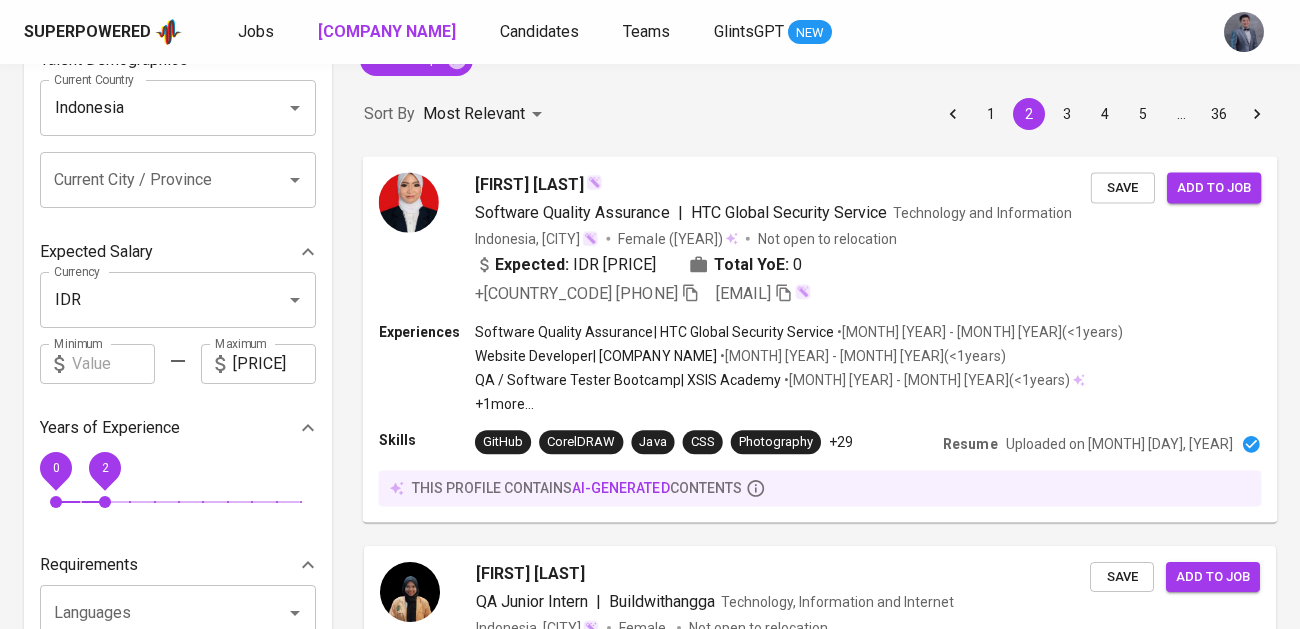 click on "•  Sep 2022 - Nov 2022  ( <1  years )" at bounding box center [925, 380] 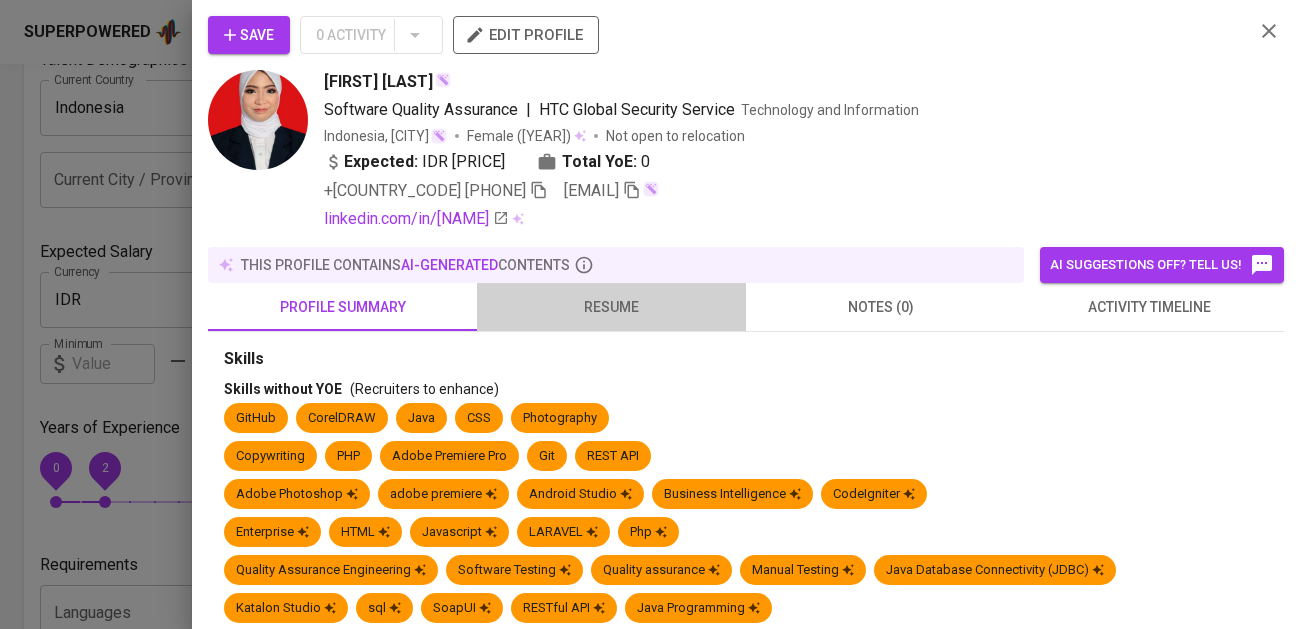click on "resume" at bounding box center [342, 307] 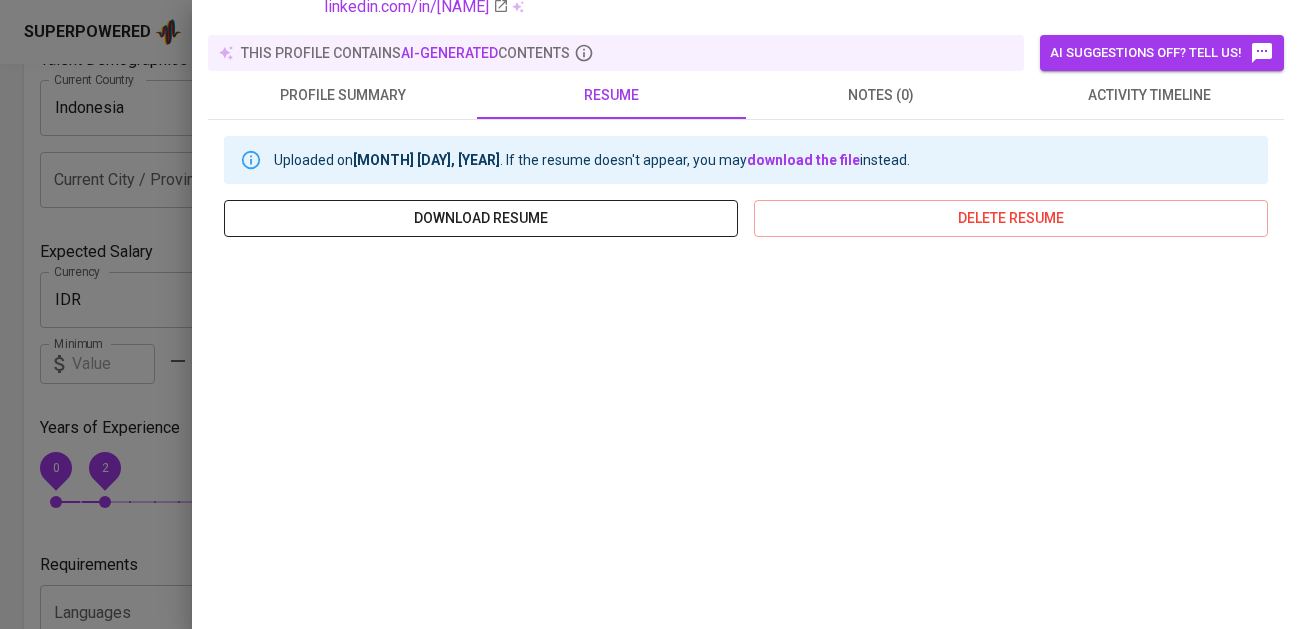 scroll, scrollTop: 205, scrollLeft: 0, axis: vertical 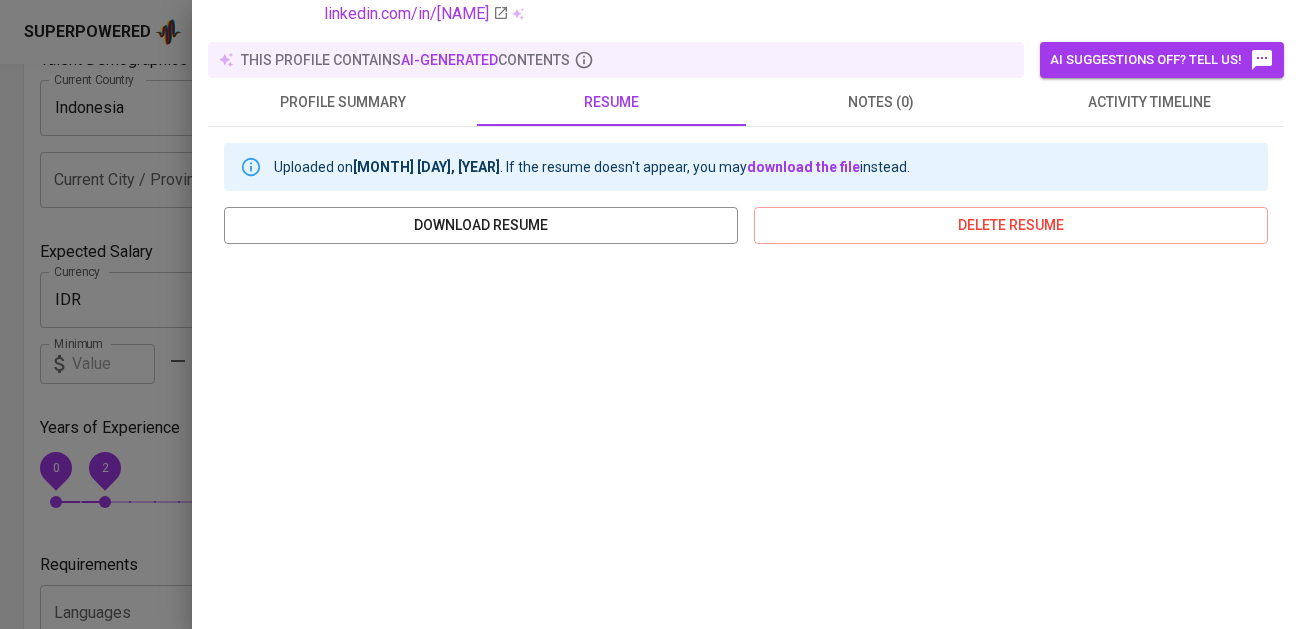 click on "activity timeline" at bounding box center [342, 102] 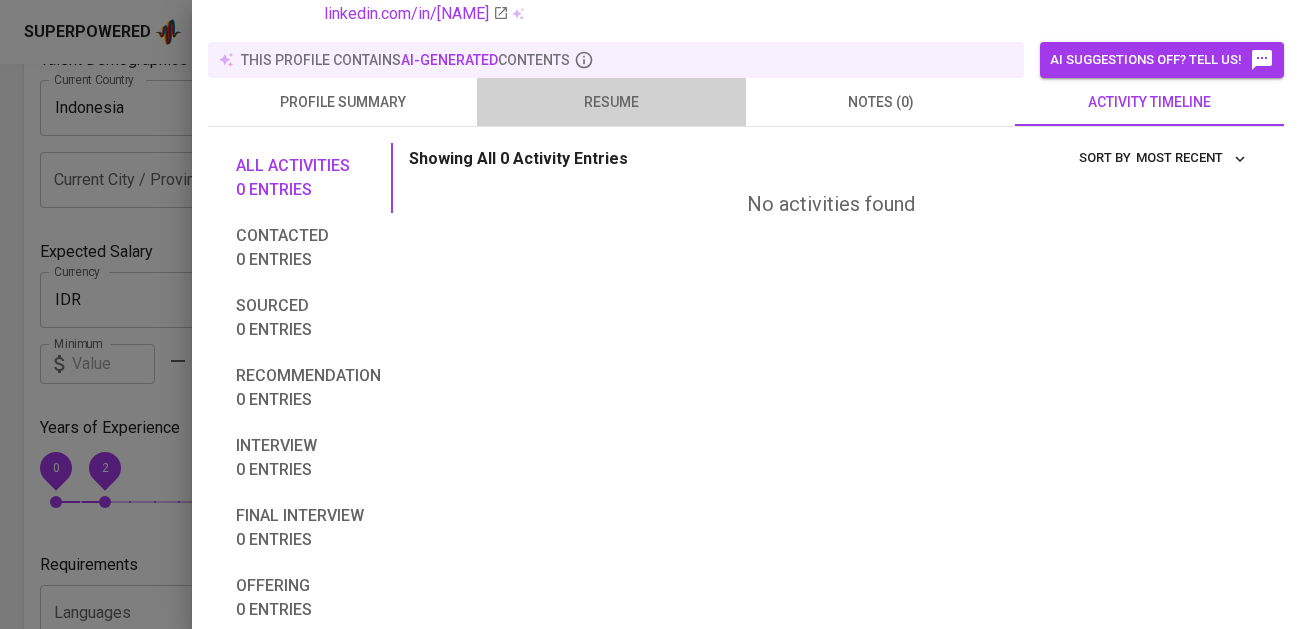 click on "resume" at bounding box center [342, 102] 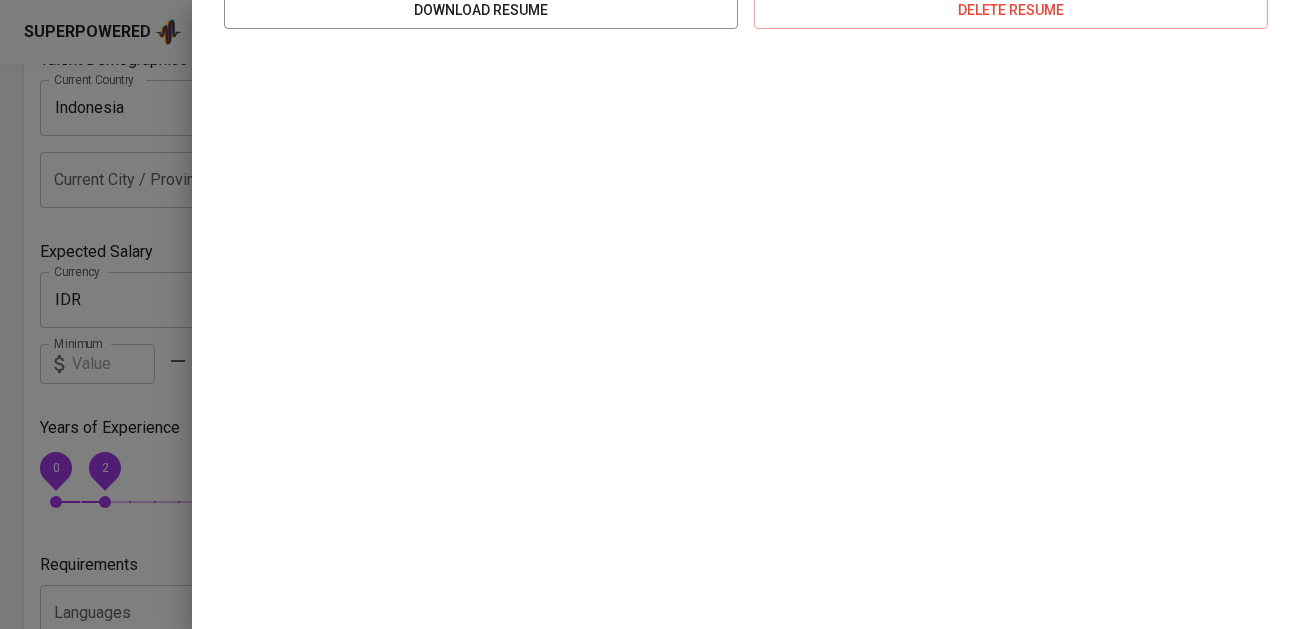 scroll, scrollTop: 0, scrollLeft: 0, axis: both 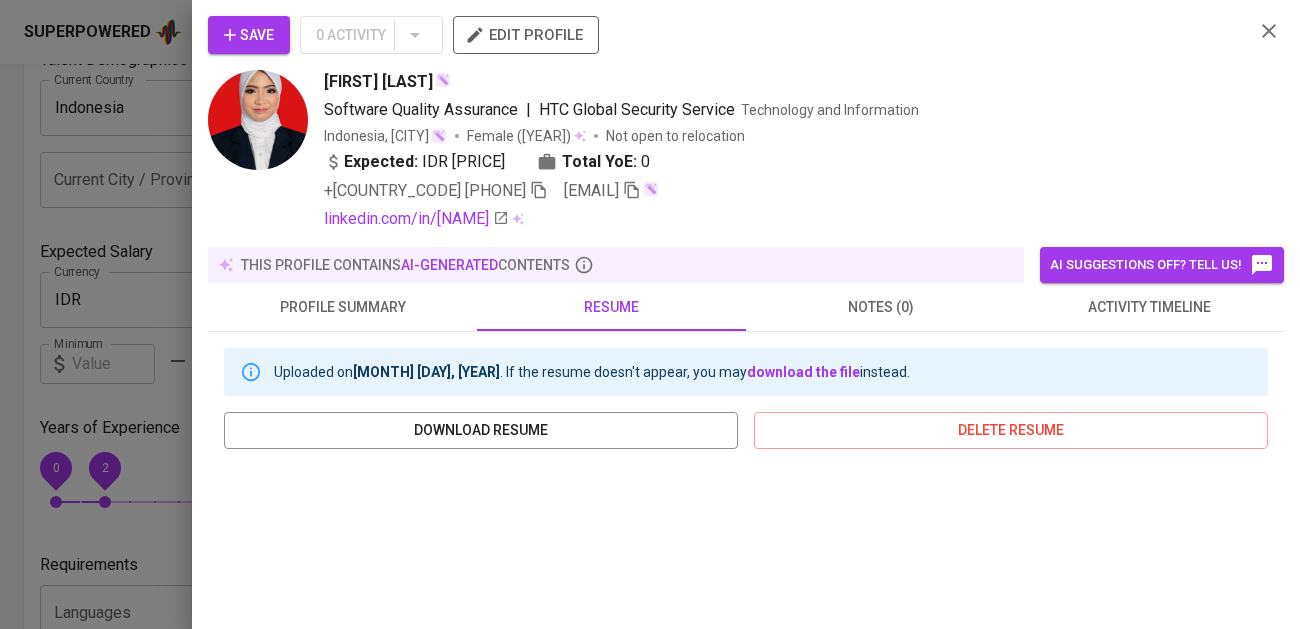 click on "Save 0 Activity   edit profile Trianta Ramadhani Software Quality Assurance | HTC Global Security Service Technology and Information Indonesia, Probolinggo Female   (1998) Not open to relocation Expected:   IDR 5.000.000 Total YoE:   0 +62 858-7508-1708   tara.trianmadhani@gmail.com   linkedin.com/in/TriantaRamadhani" at bounding box center [746, 123] 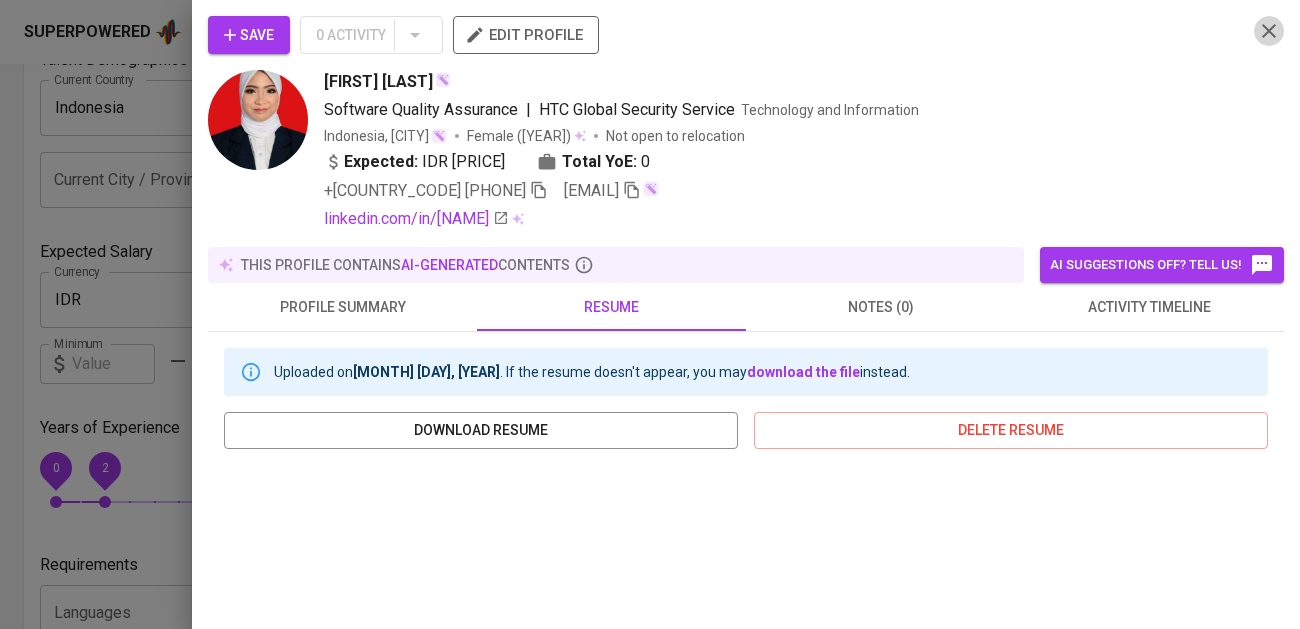 click at bounding box center [539, 190] 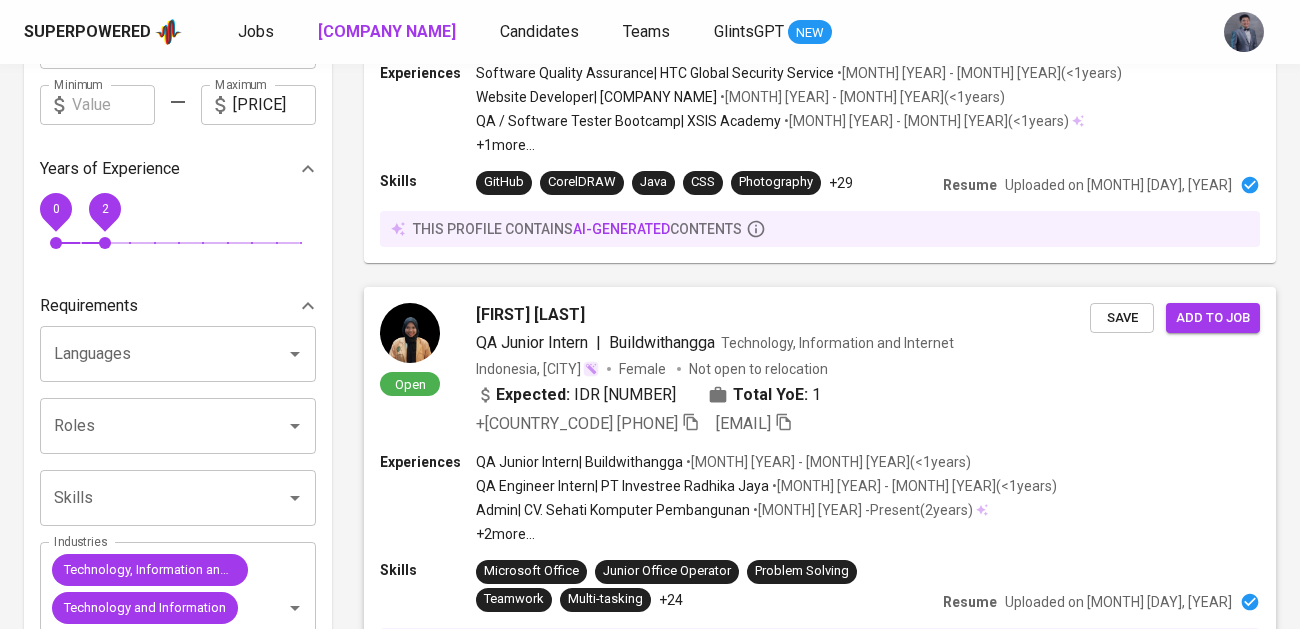 scroll, scrollTop: 590, scrollLeft: 0, axis: vertical 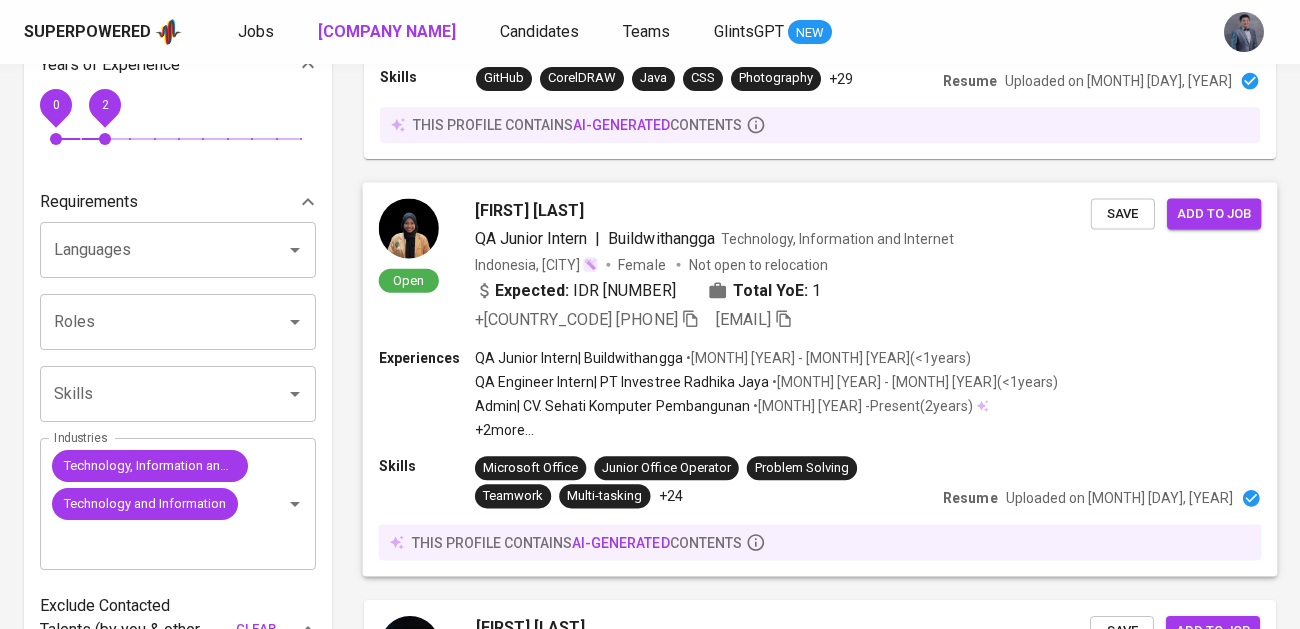 click on "Indonesia, Samarinda Female   Not open to relocation" at bounding box center (783, 264) 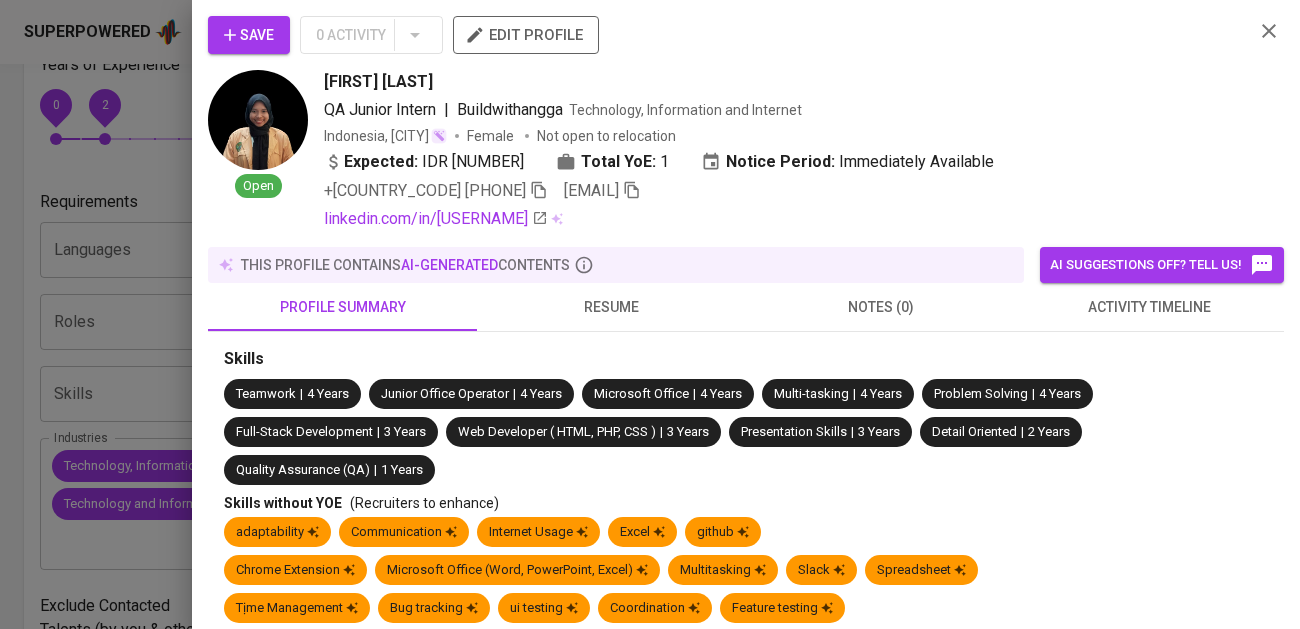 click on "resume" at bounding box center [342, 307] 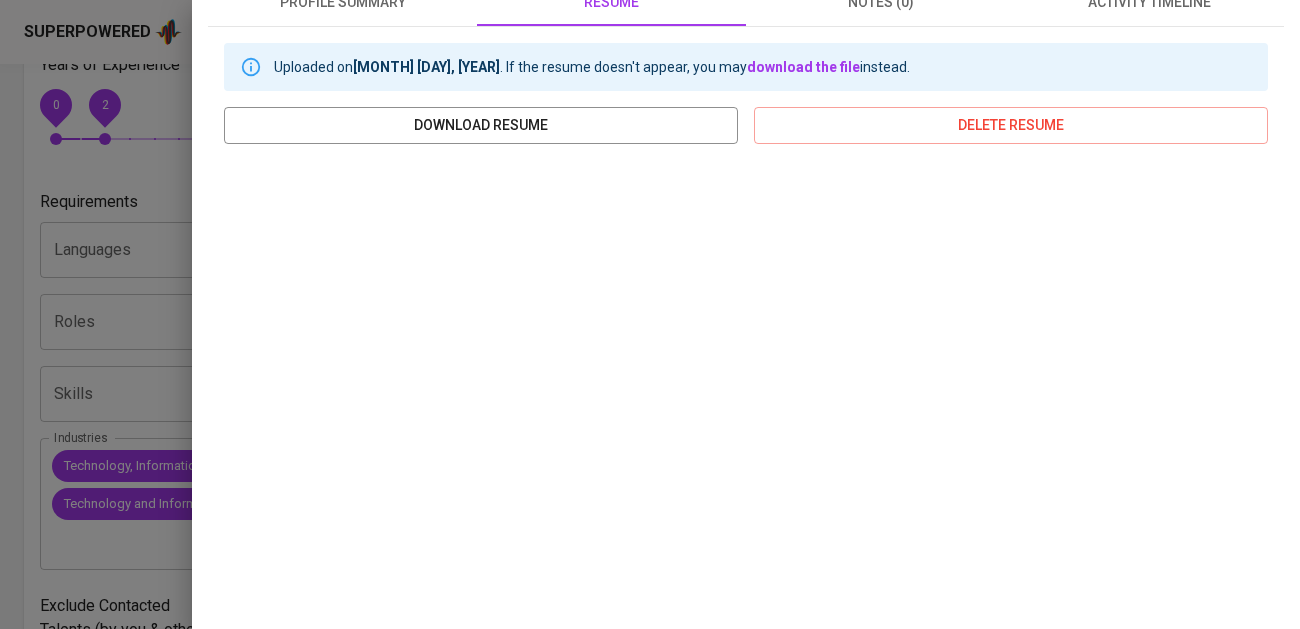 scroll, scrollTop: 309, scrollLeft: 0, axis: vertical 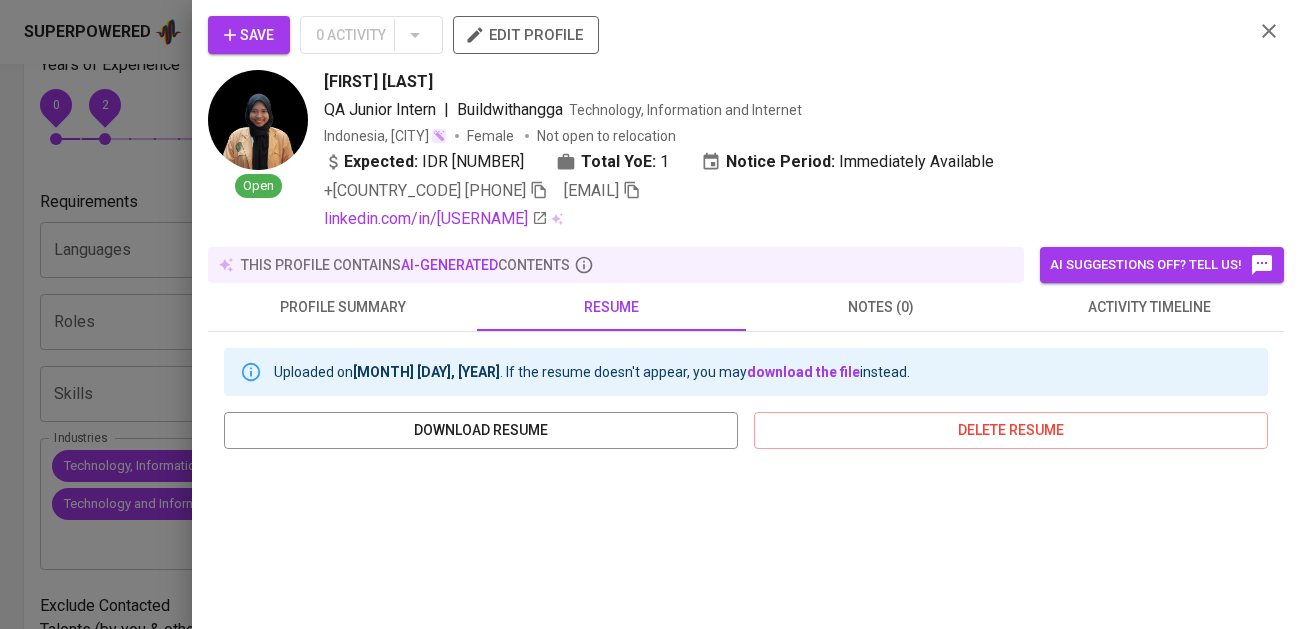 click at bounding box center [539, 190] 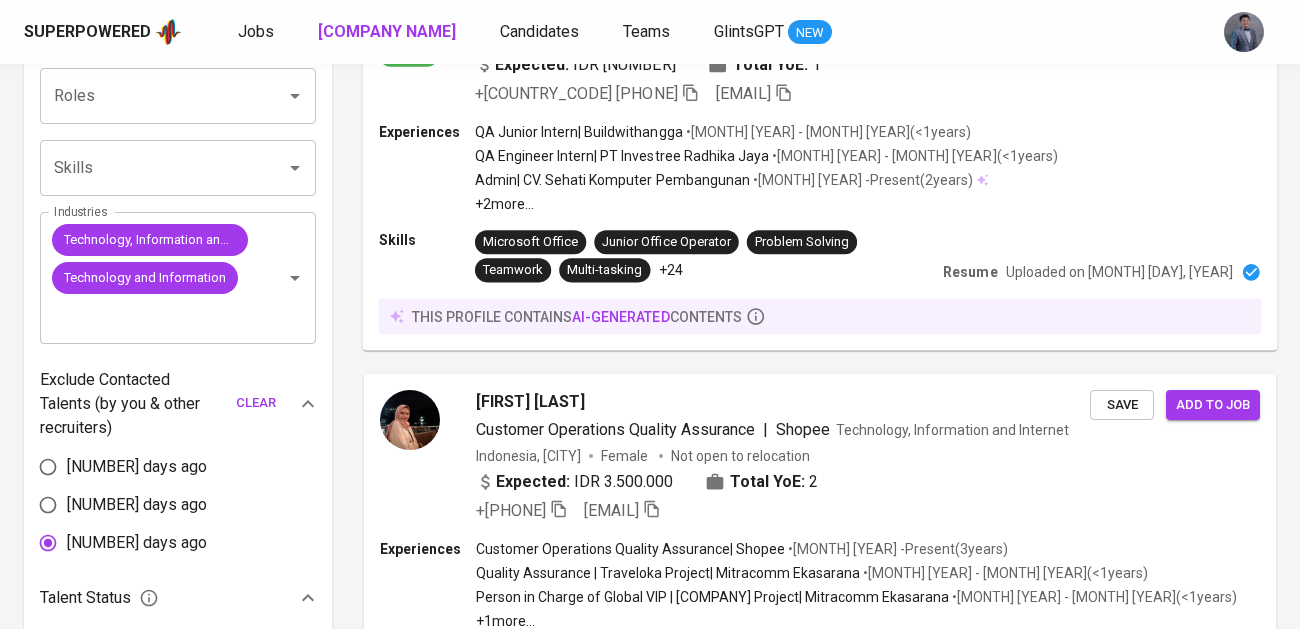 scroll, scrollTop: 964, scrollLeft: 0, axis: vertical 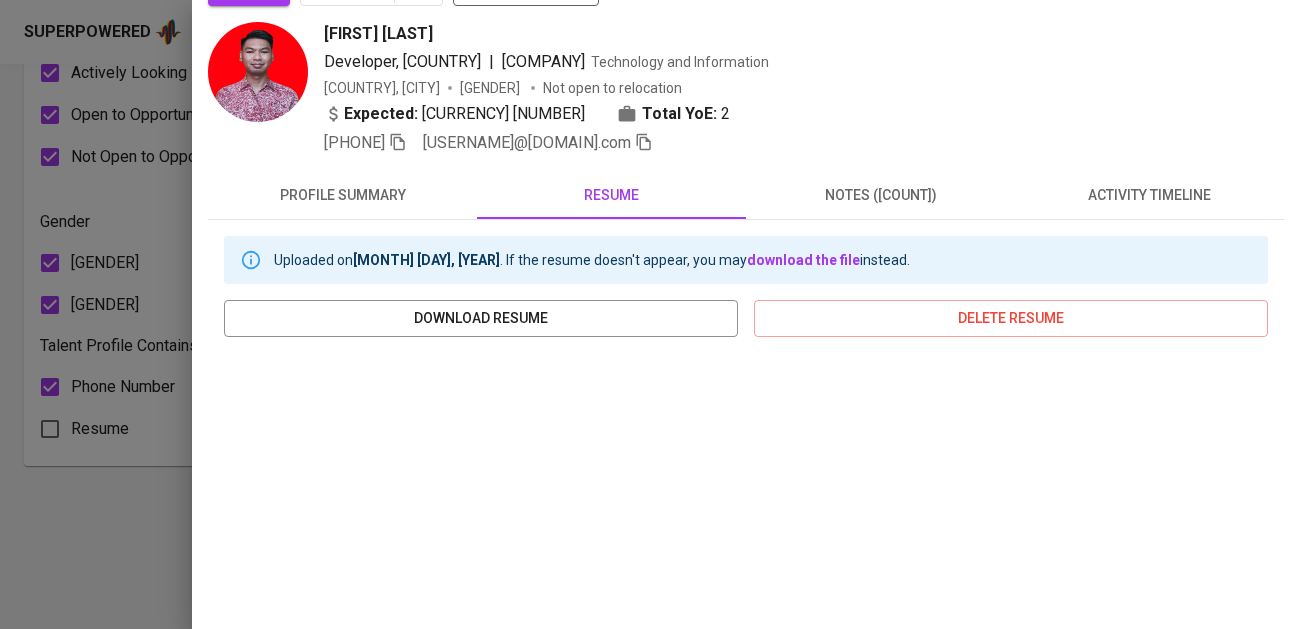 click on "activity timeline" at bounding box center [342, 195] 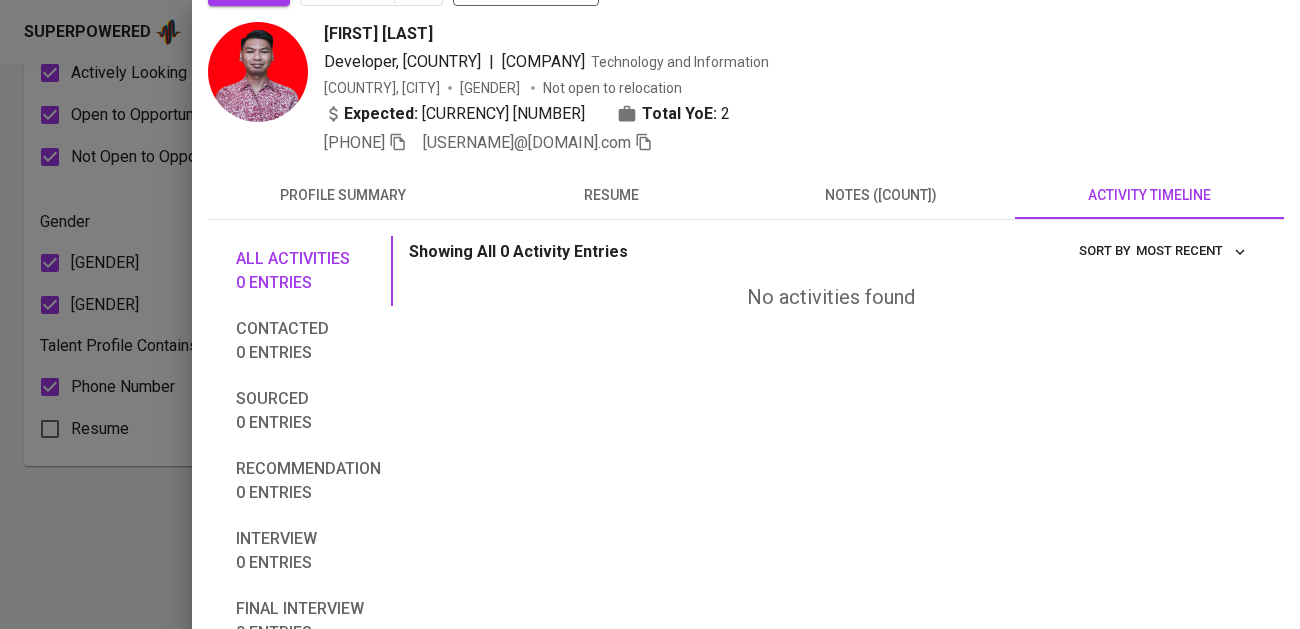 click on "resume" at bounding box center (342, 195) 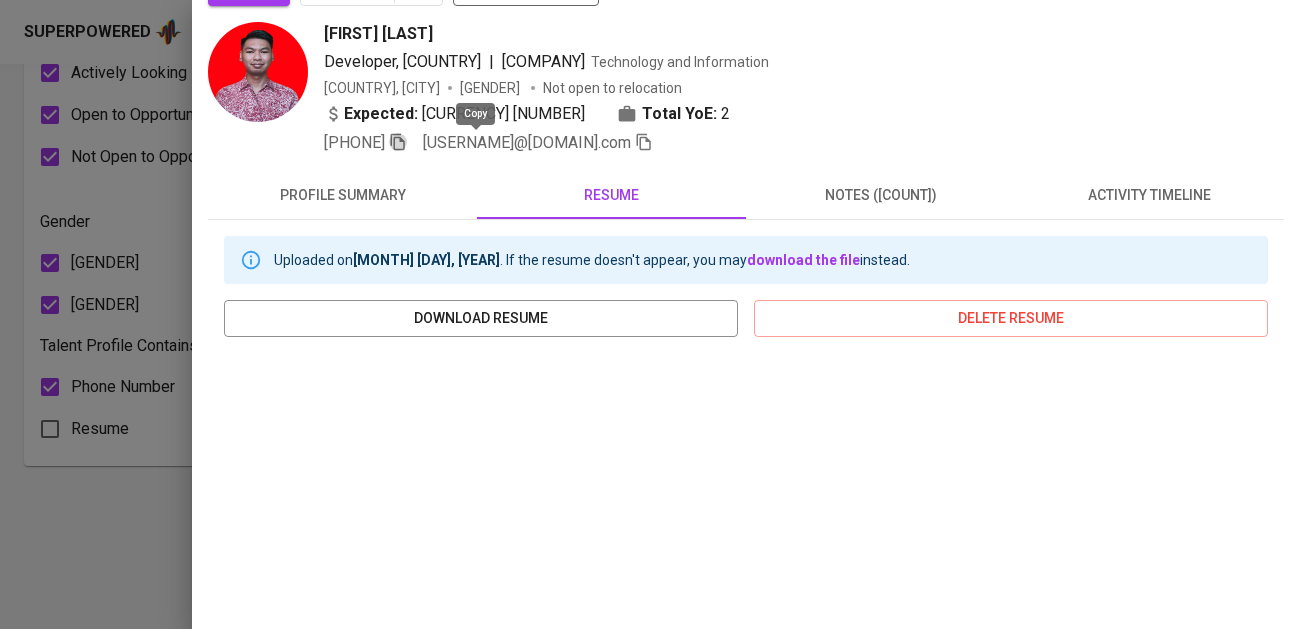 click at bounding box center [398, 142] 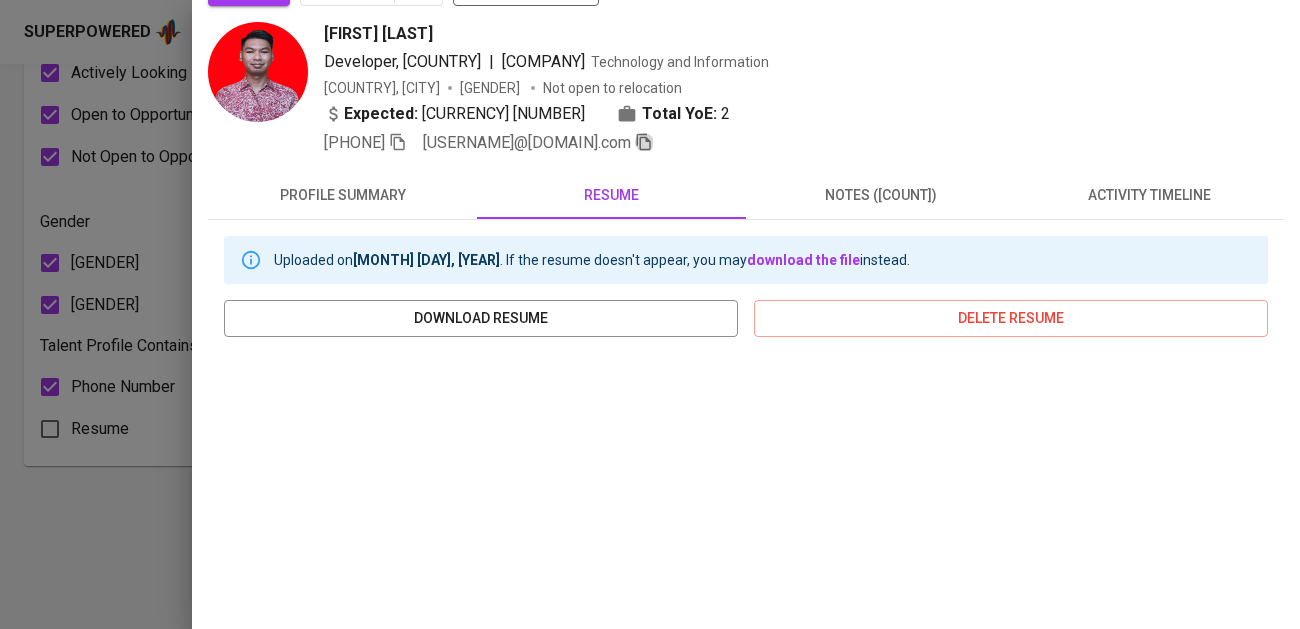 click at bounding box center [644, 142] 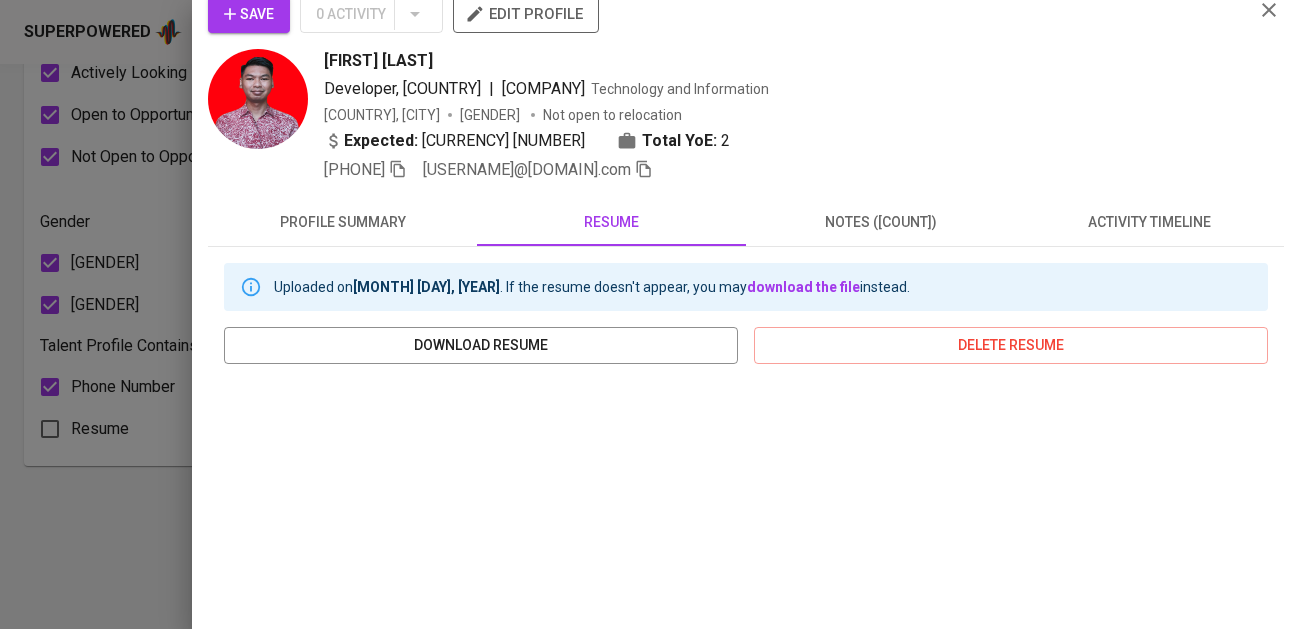 scroll, scrollTop: 0, scrollLeft: 0, axis: both 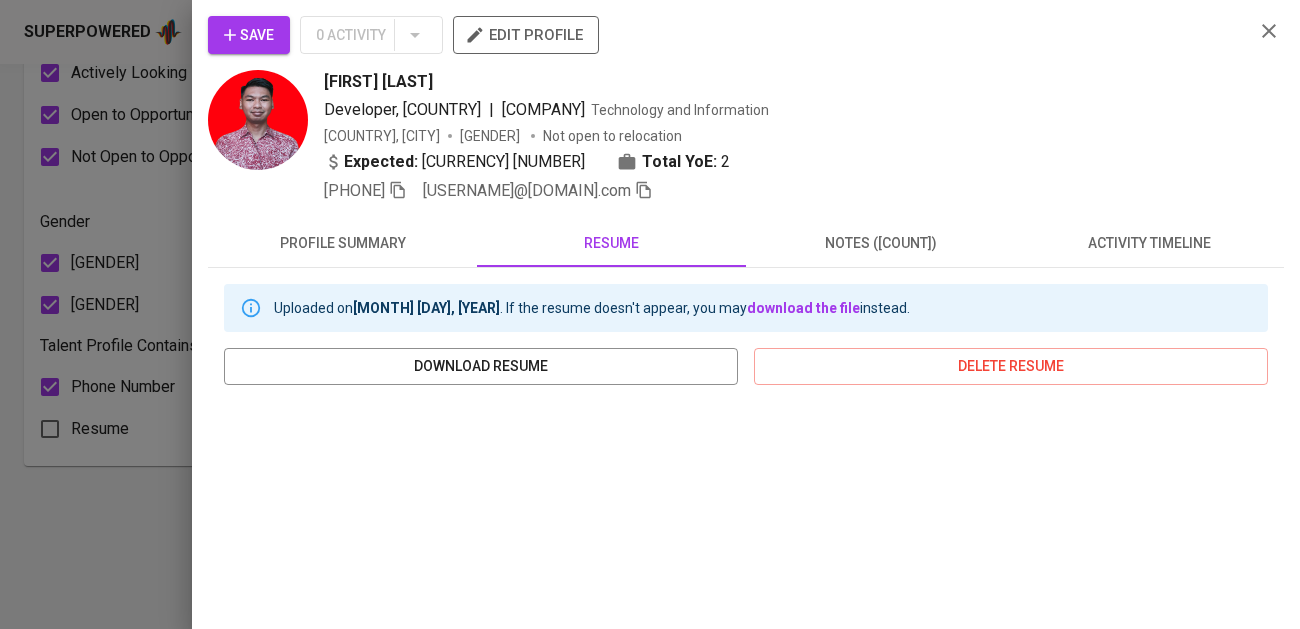 drag, startPoint x: 322, startPoint y: 82, endPoint x: 450, endPoint y: 82, distance: 128 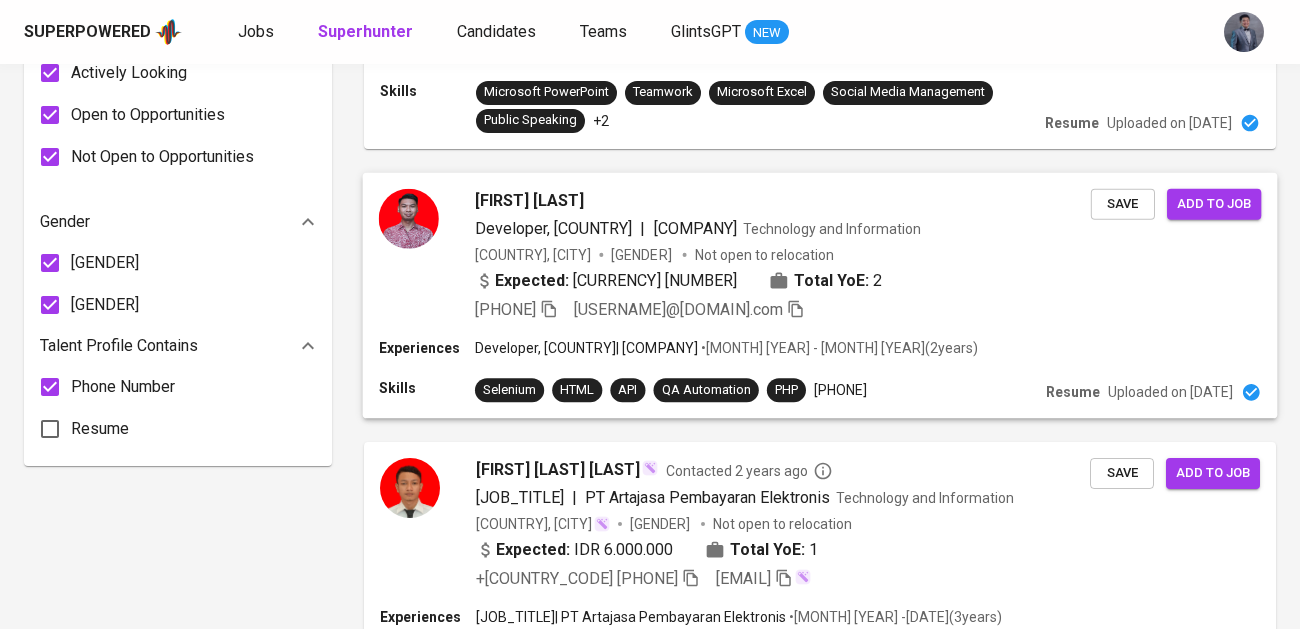 scroll, scrollTop: 1653, scrollLeft: 0, axis: vertical 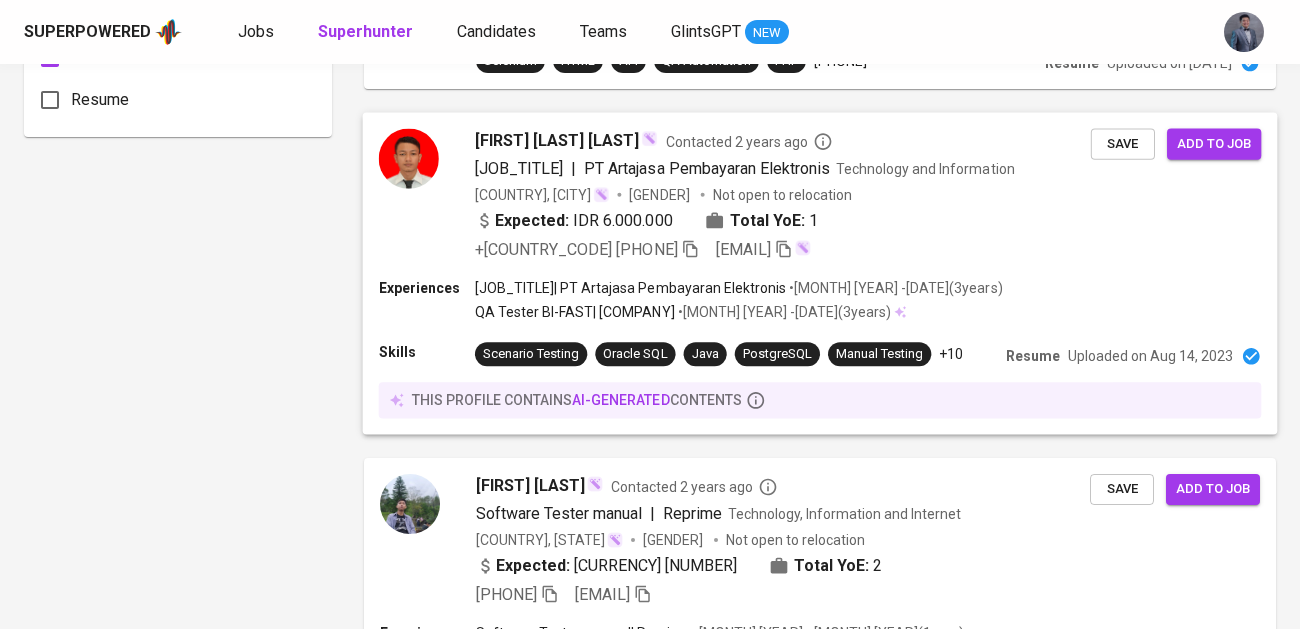 click on "[PHONE]  [EMAIL]" at bounding box center [783, 250] 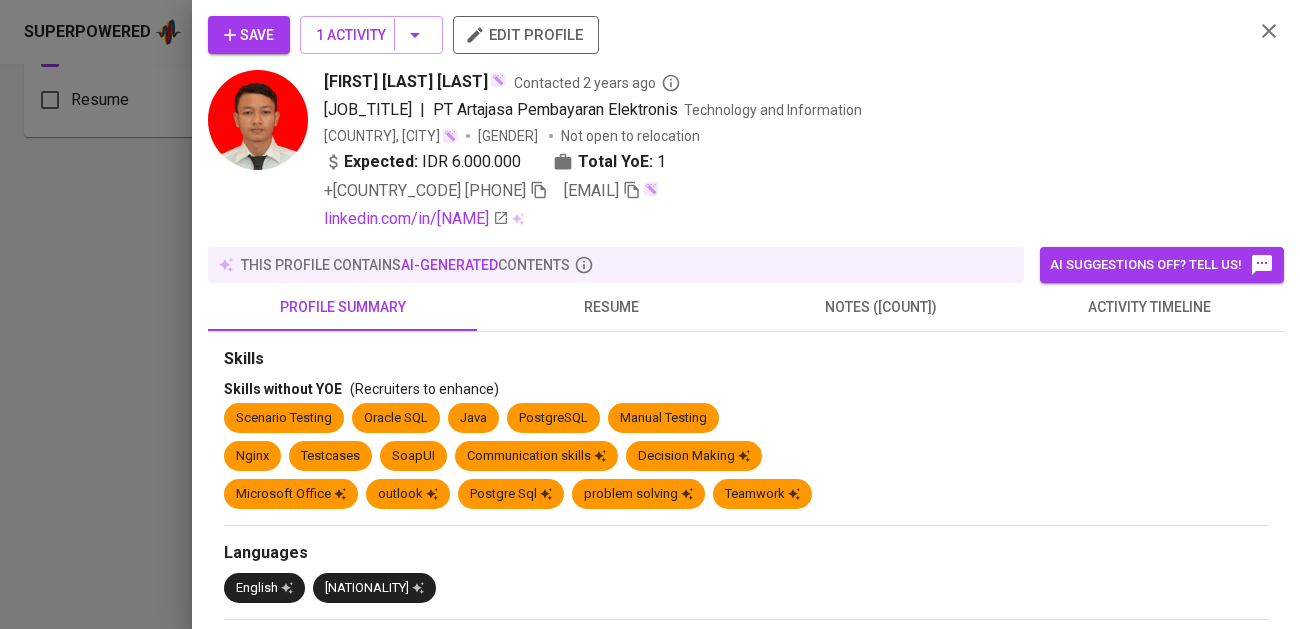 click on "resume" at bounding box center (342, 307) 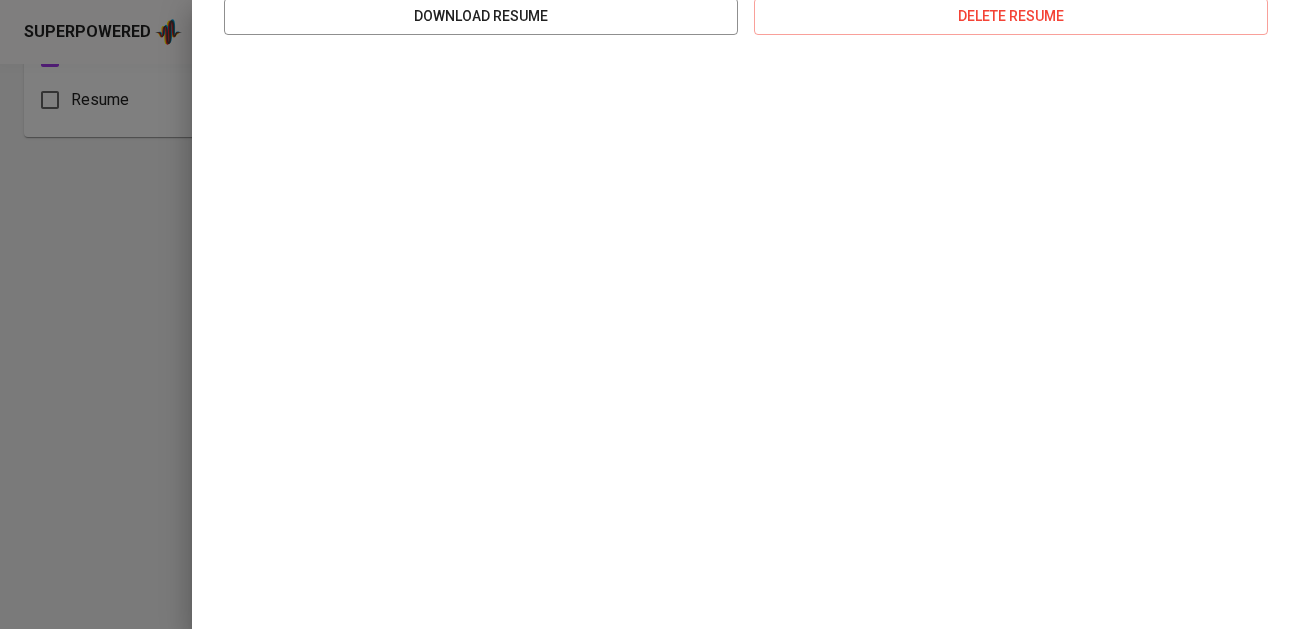 scroll, scrollTop: 0, scrollLeft: 0, axis: both 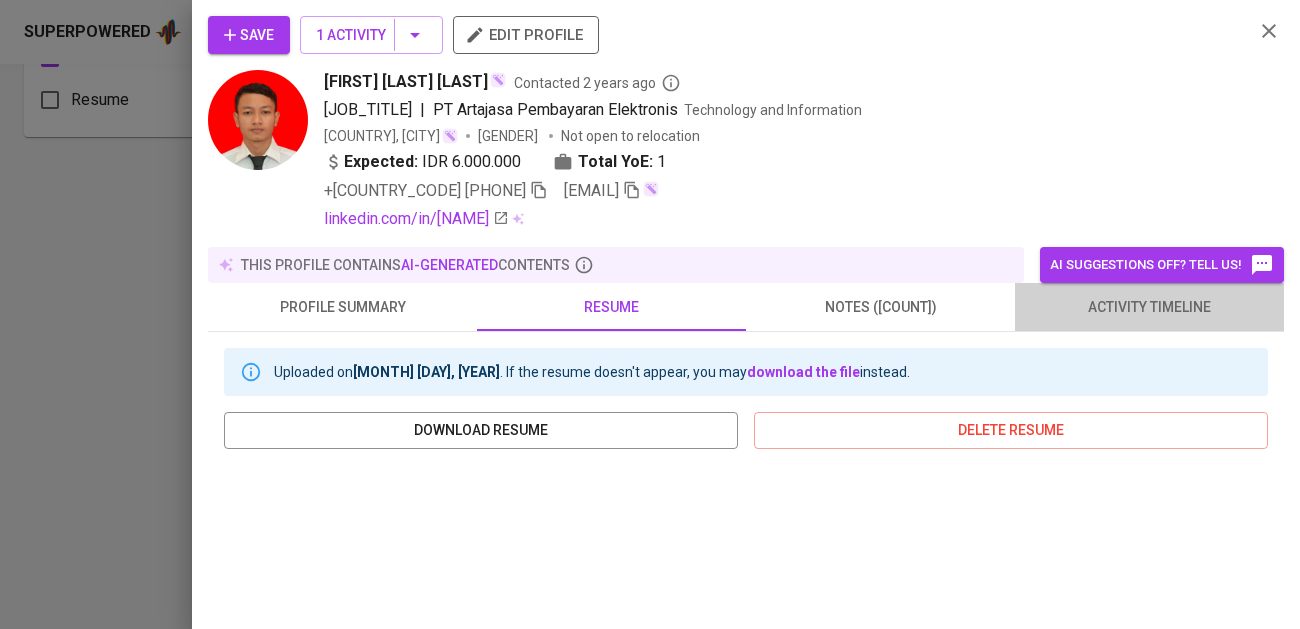 click on "activity timeline" at bounding box center [342, 307] 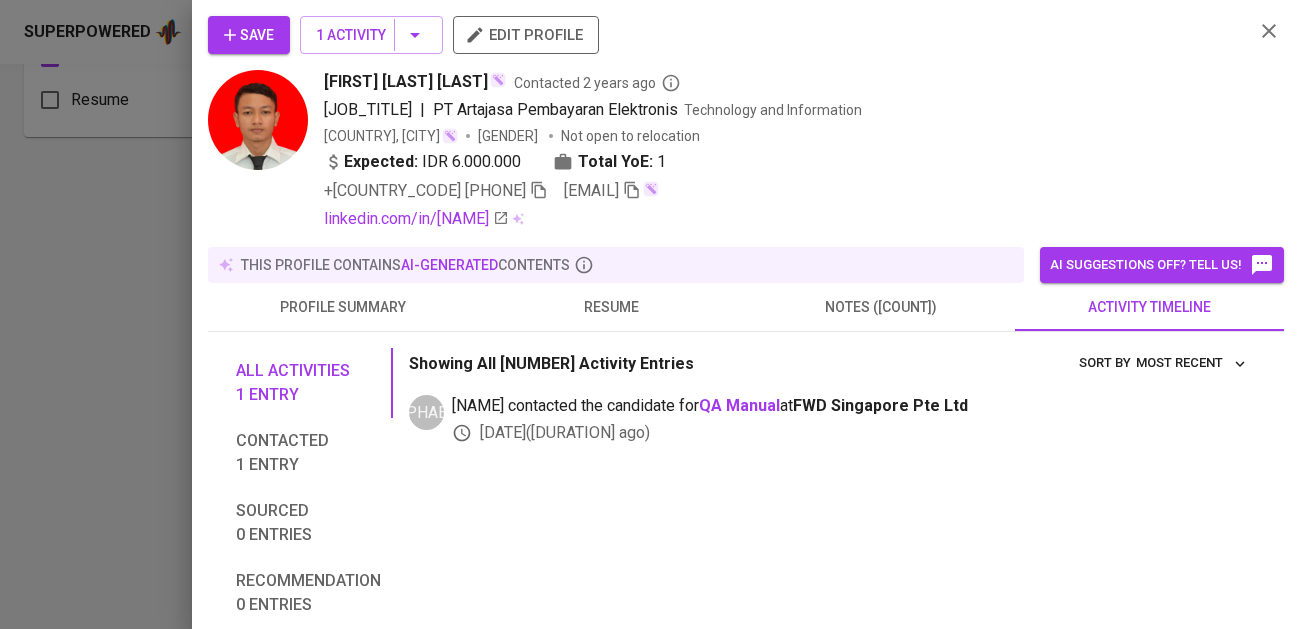 click at bounding box center [539, 190] 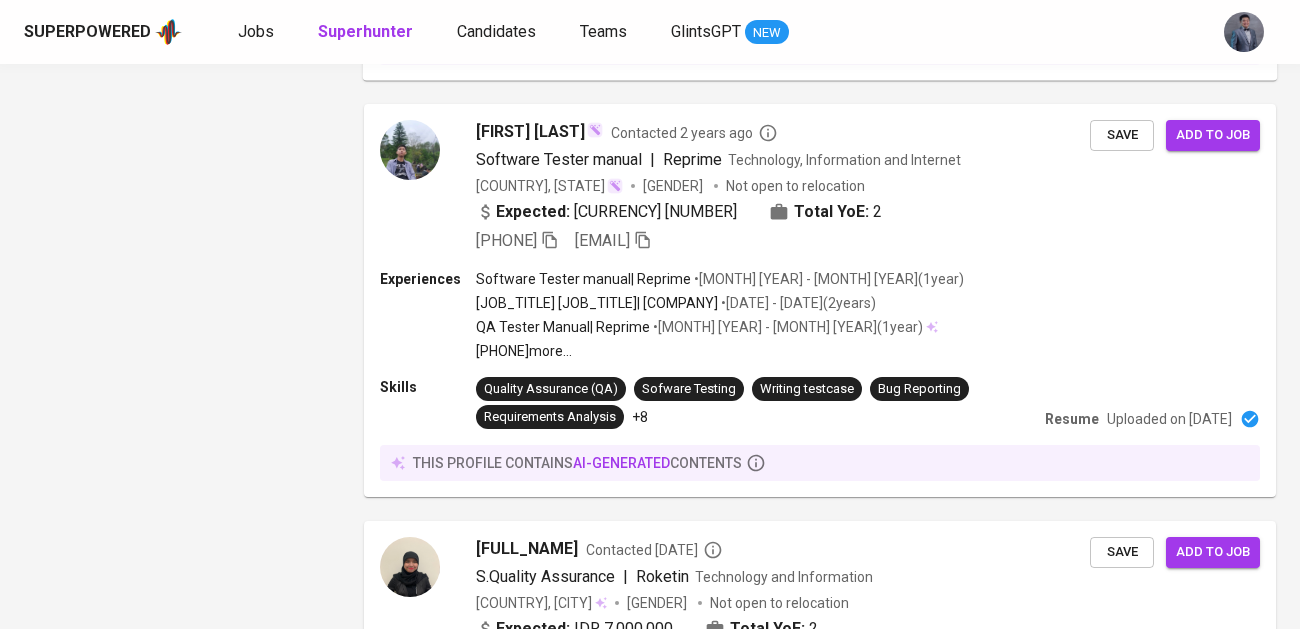 scroll, scrollTop: 2009, scrollLeft: 0, axis: vertical 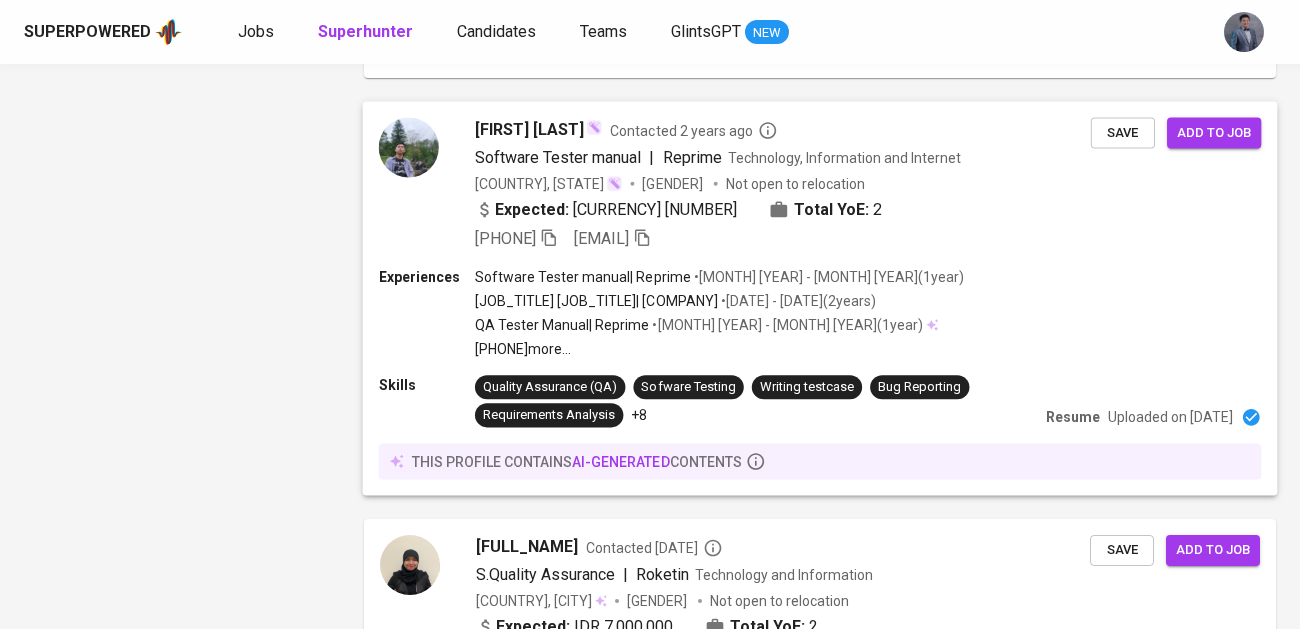 click on "•  Sep 2021 - Oct 2023  ( 2  years )" at bounding box center (797, 301) 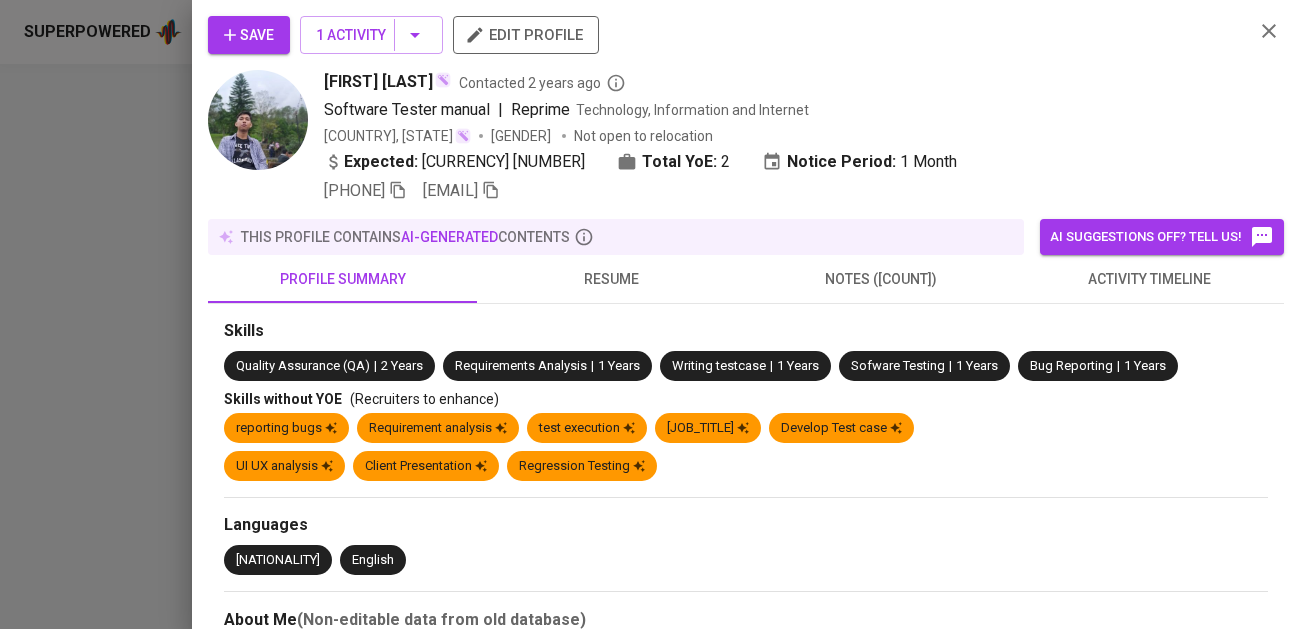 click on "activity timeline" at bounding box center (342, 279) 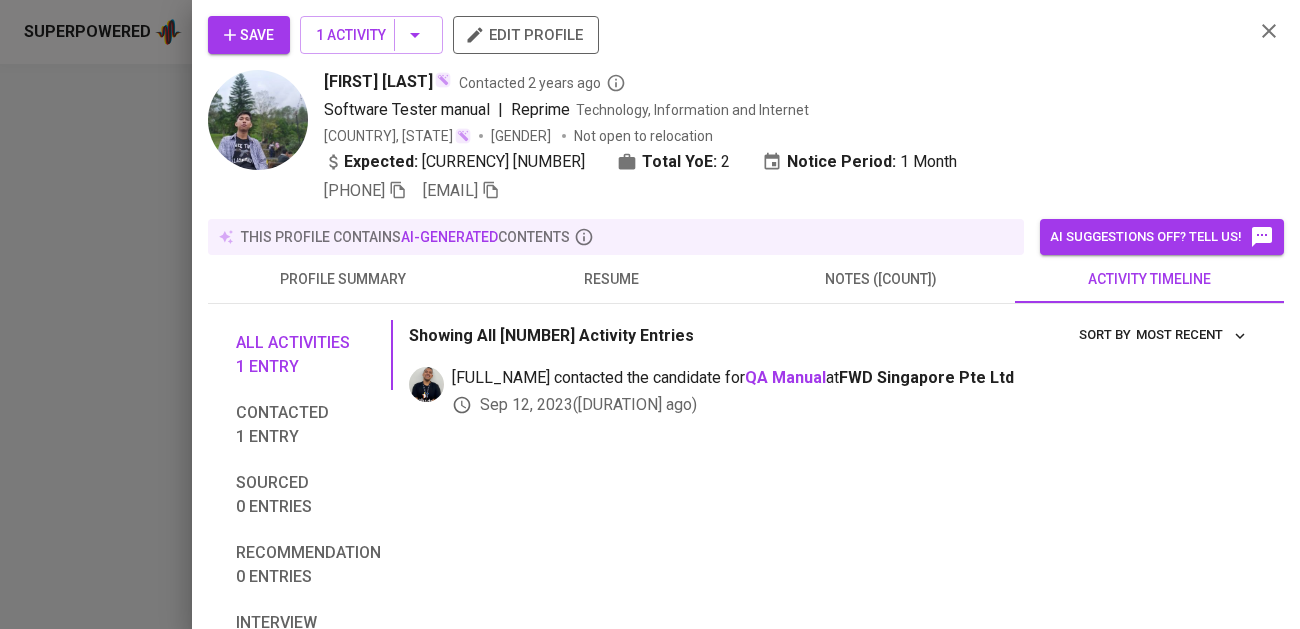 click at bounding box center (398, 190) 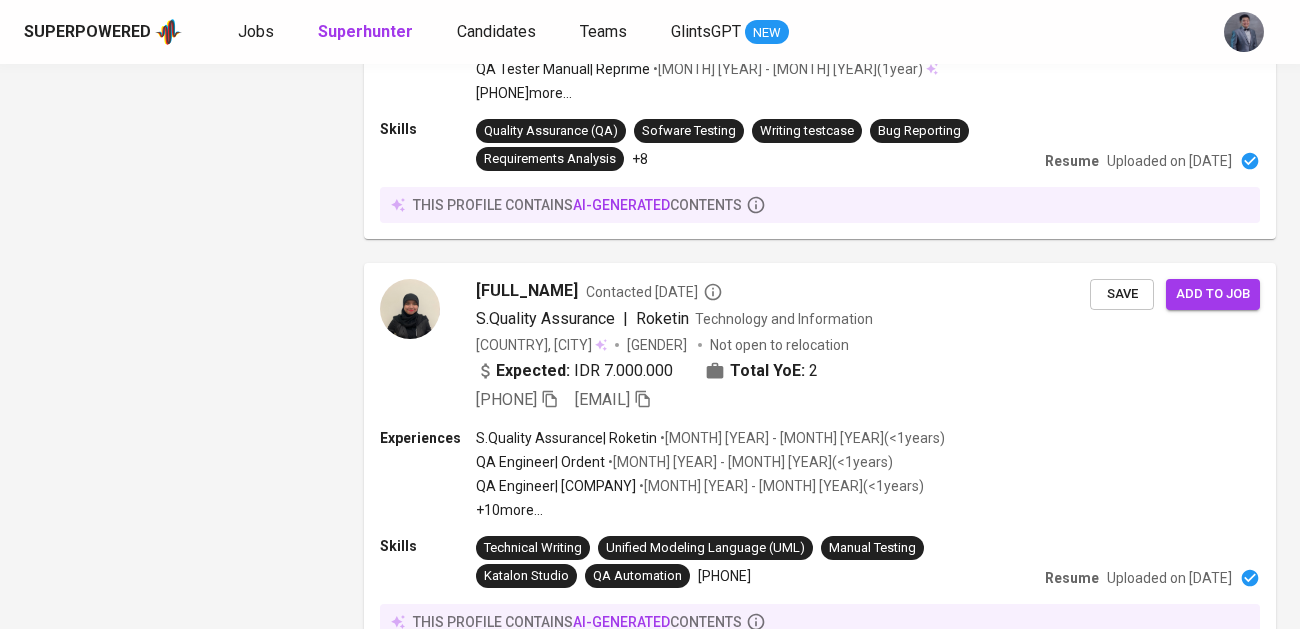 scroll, scrollTop: 2266, scrollLeft: 0, axis: vertical 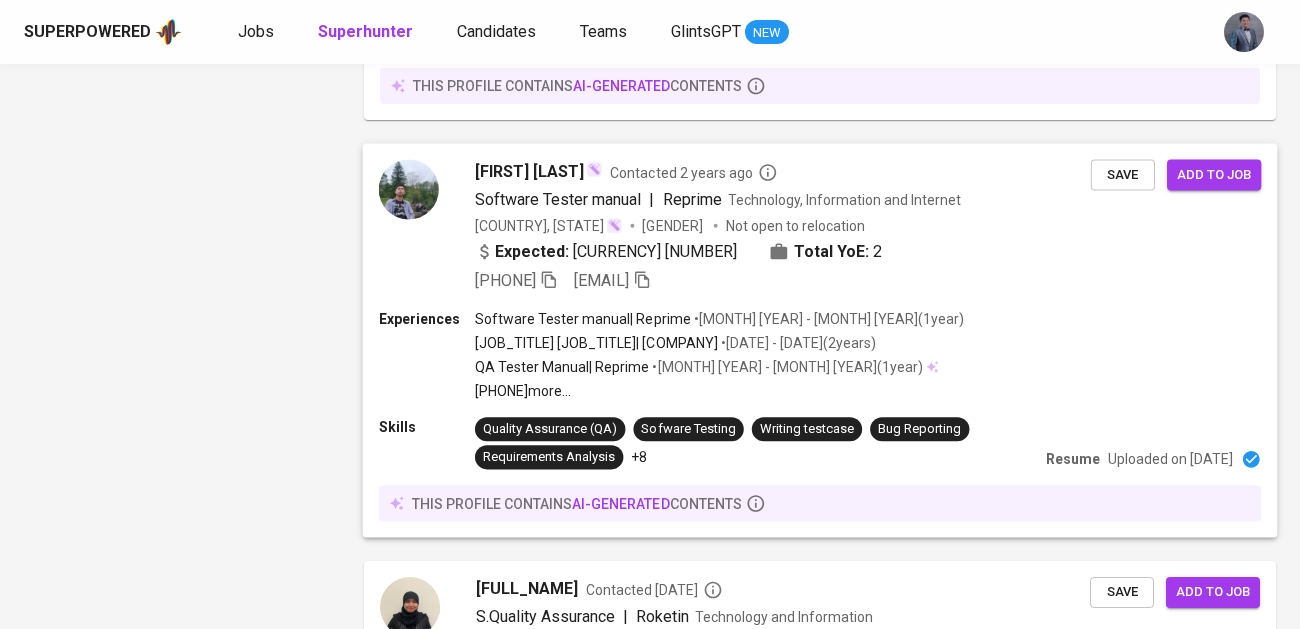 click on "Software Tester manual" at bounding box center (558, 198) 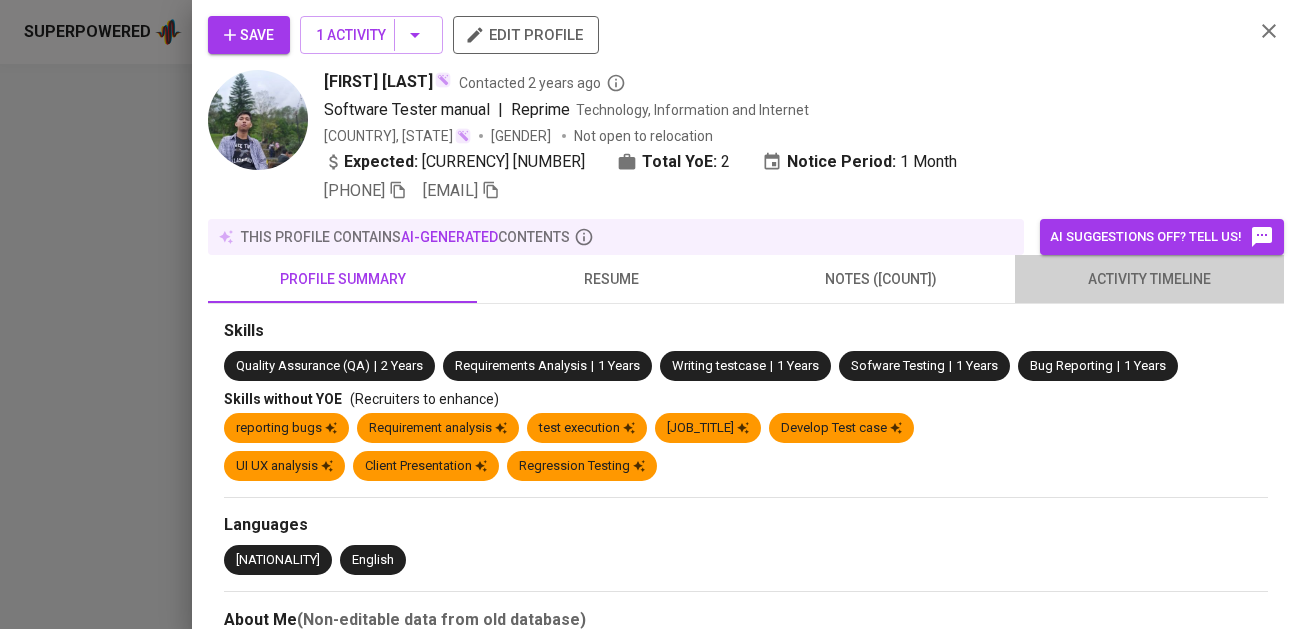 click on "activity timeline" at bounding box center (342, 279) 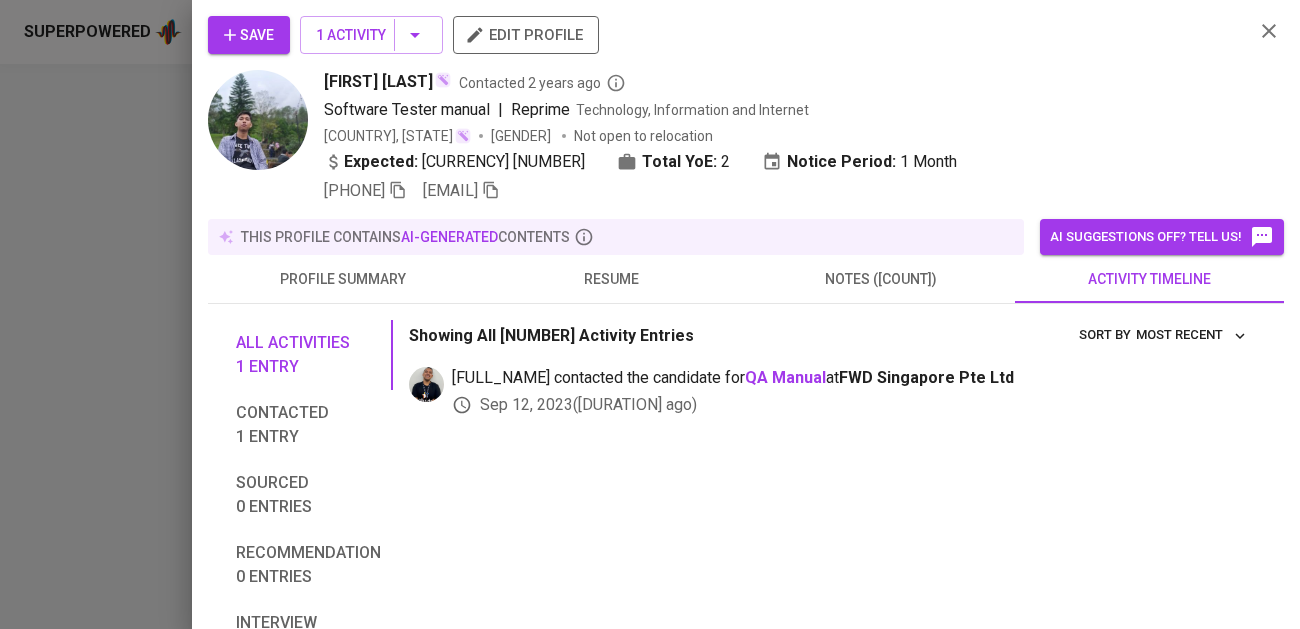 scroll, scrollTop: 37, scrollLeft: 0, axis: vertical 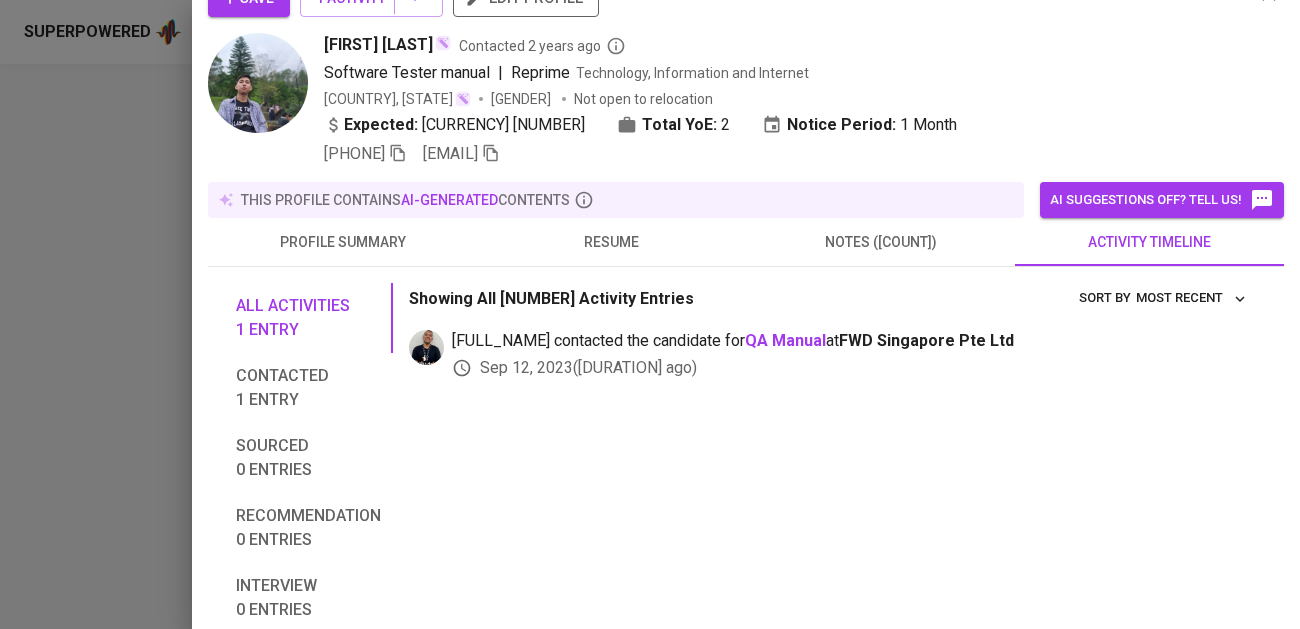 type 